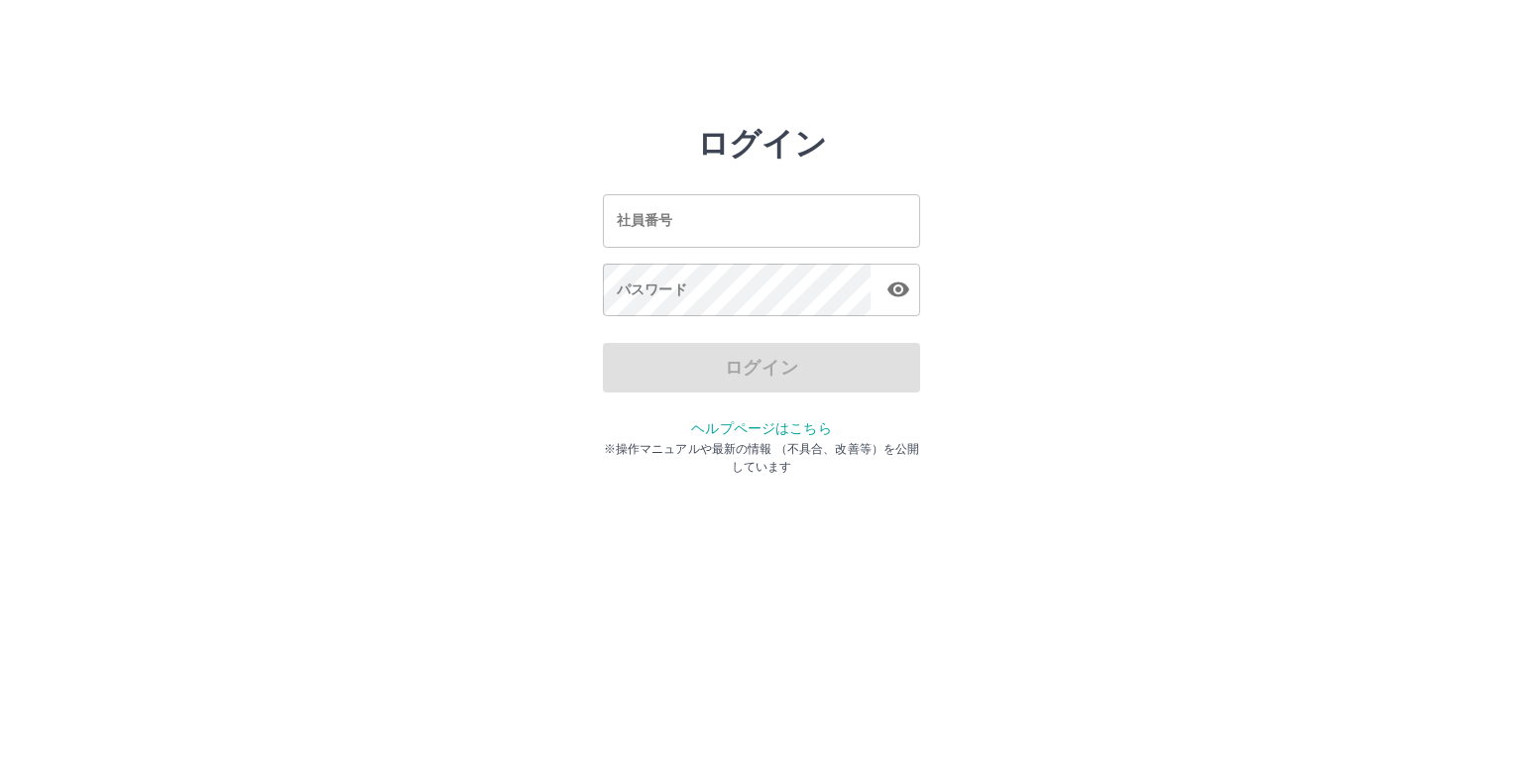 scroll, scrollTop: 0, scrollLeft: 0, axis: both 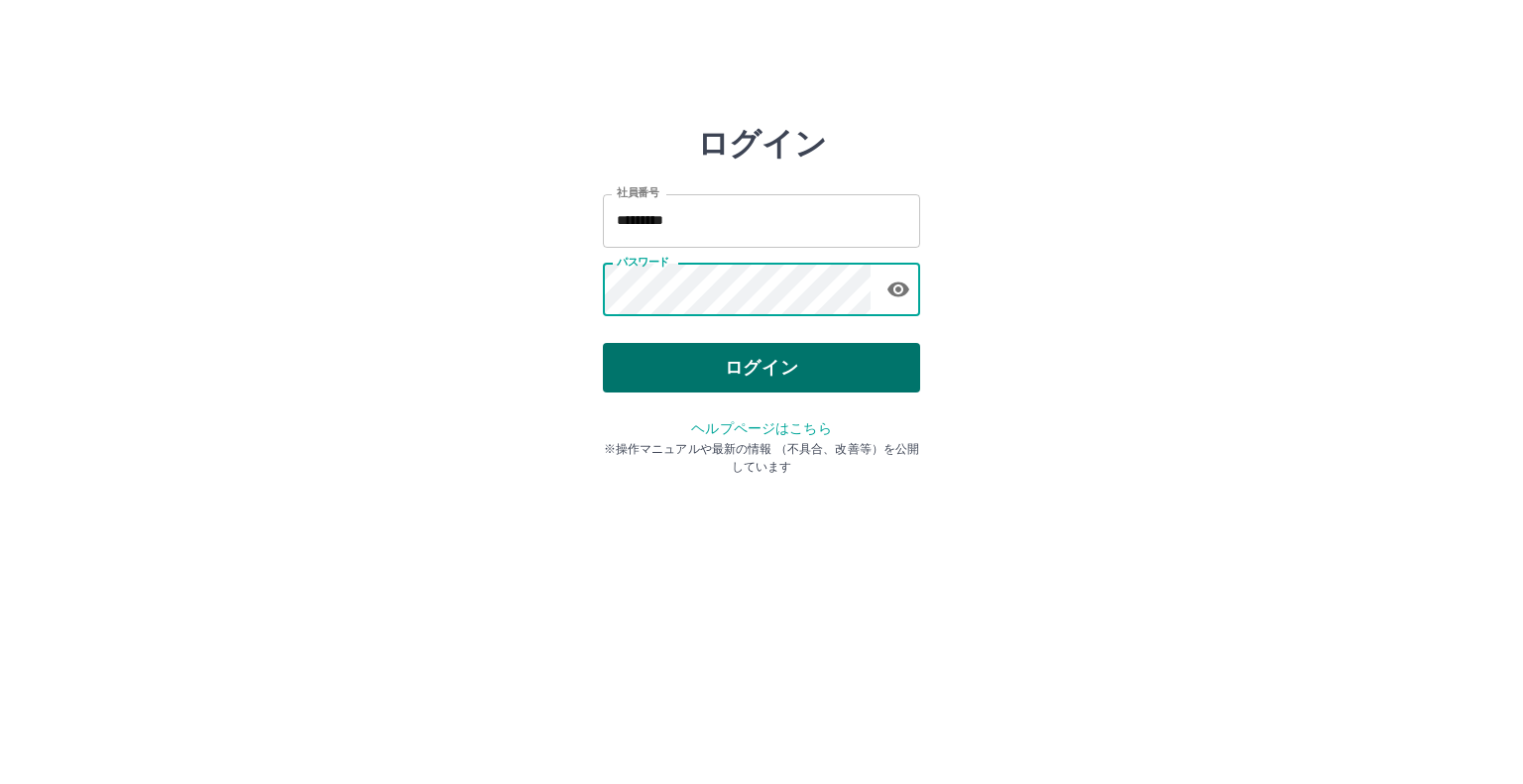 click on "ログイン" at bounding box center (762, 368) 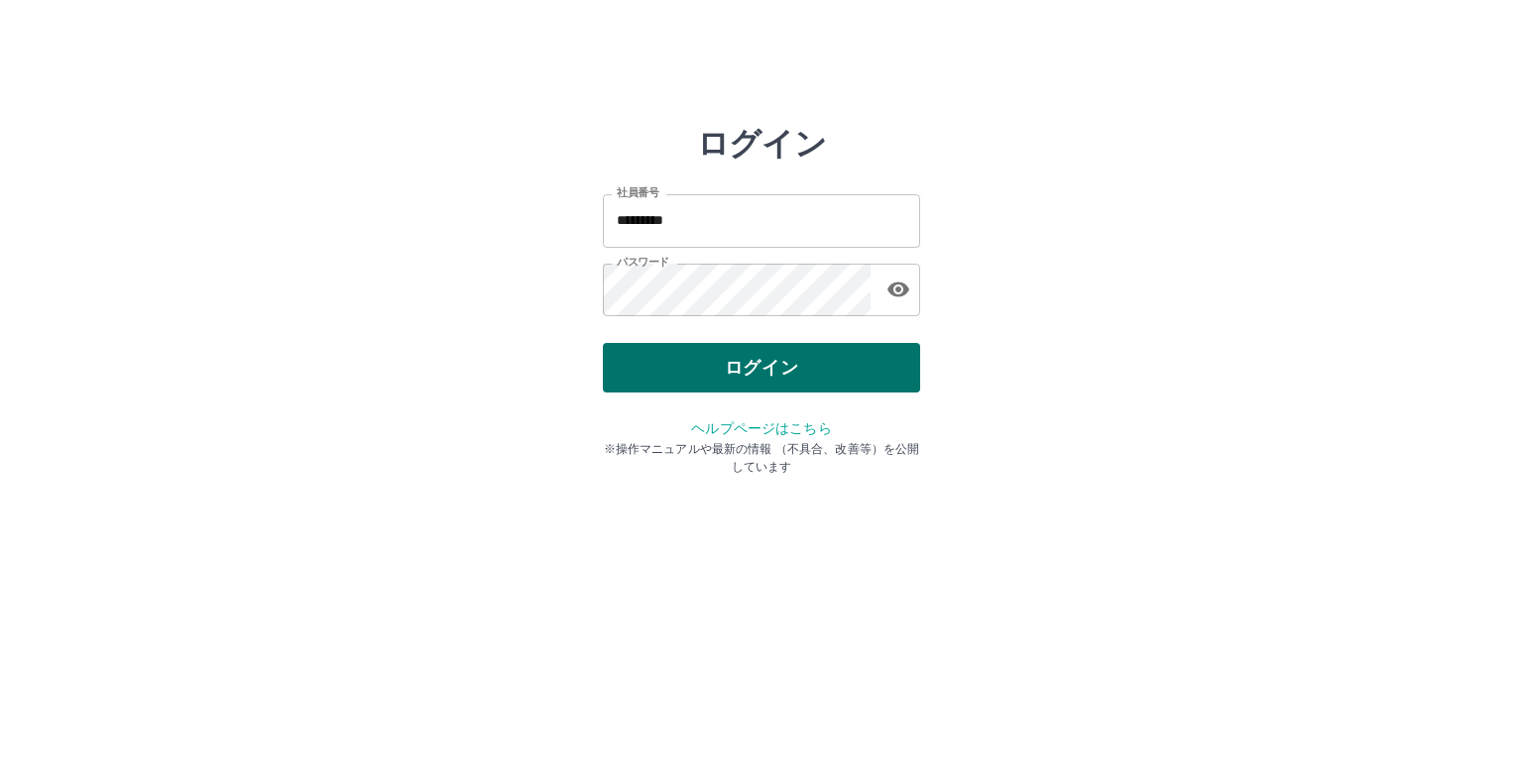 click on "ログイン" at bounding box center (762, 368) 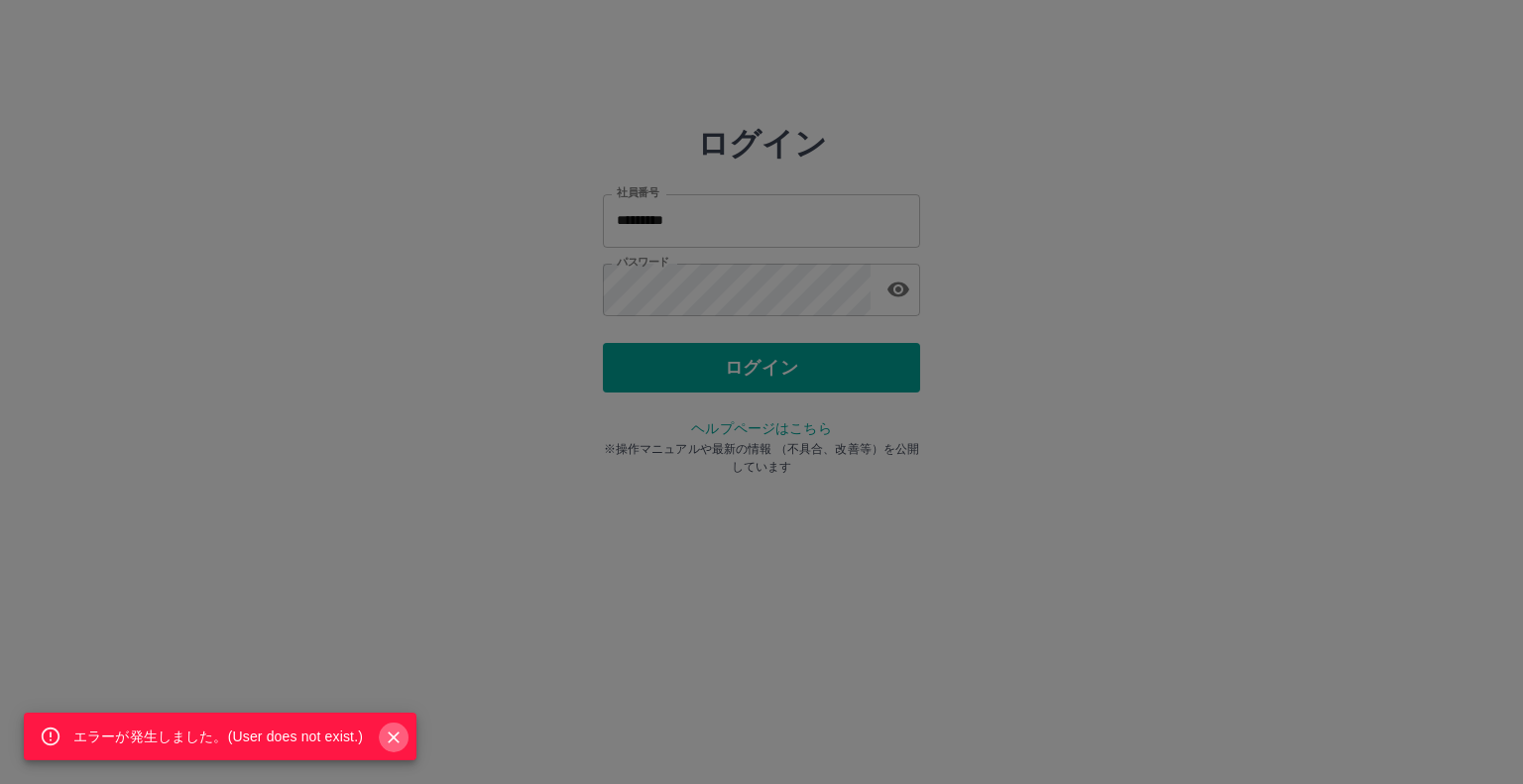 click 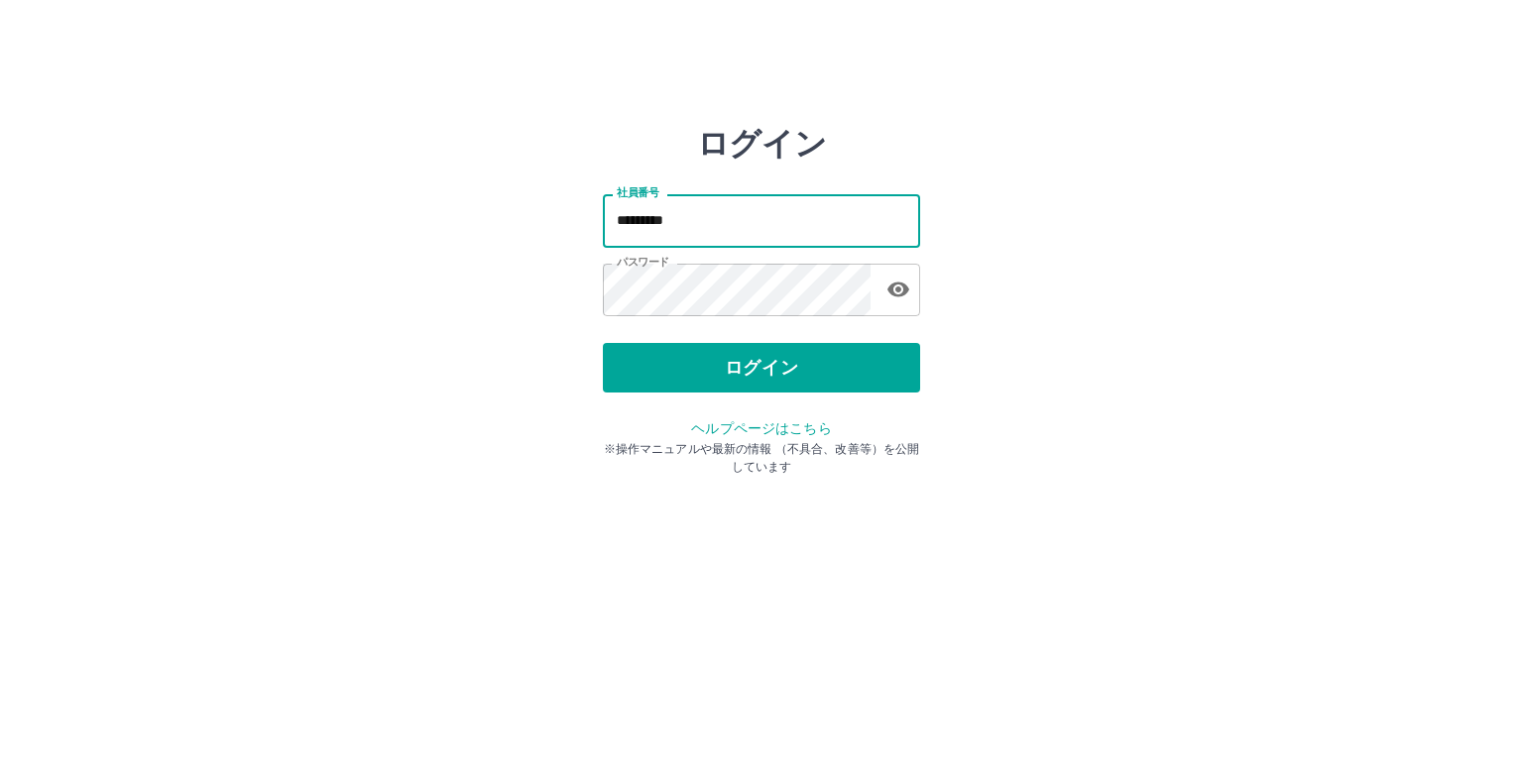 click on "*********" at bounding box center (762, 220) 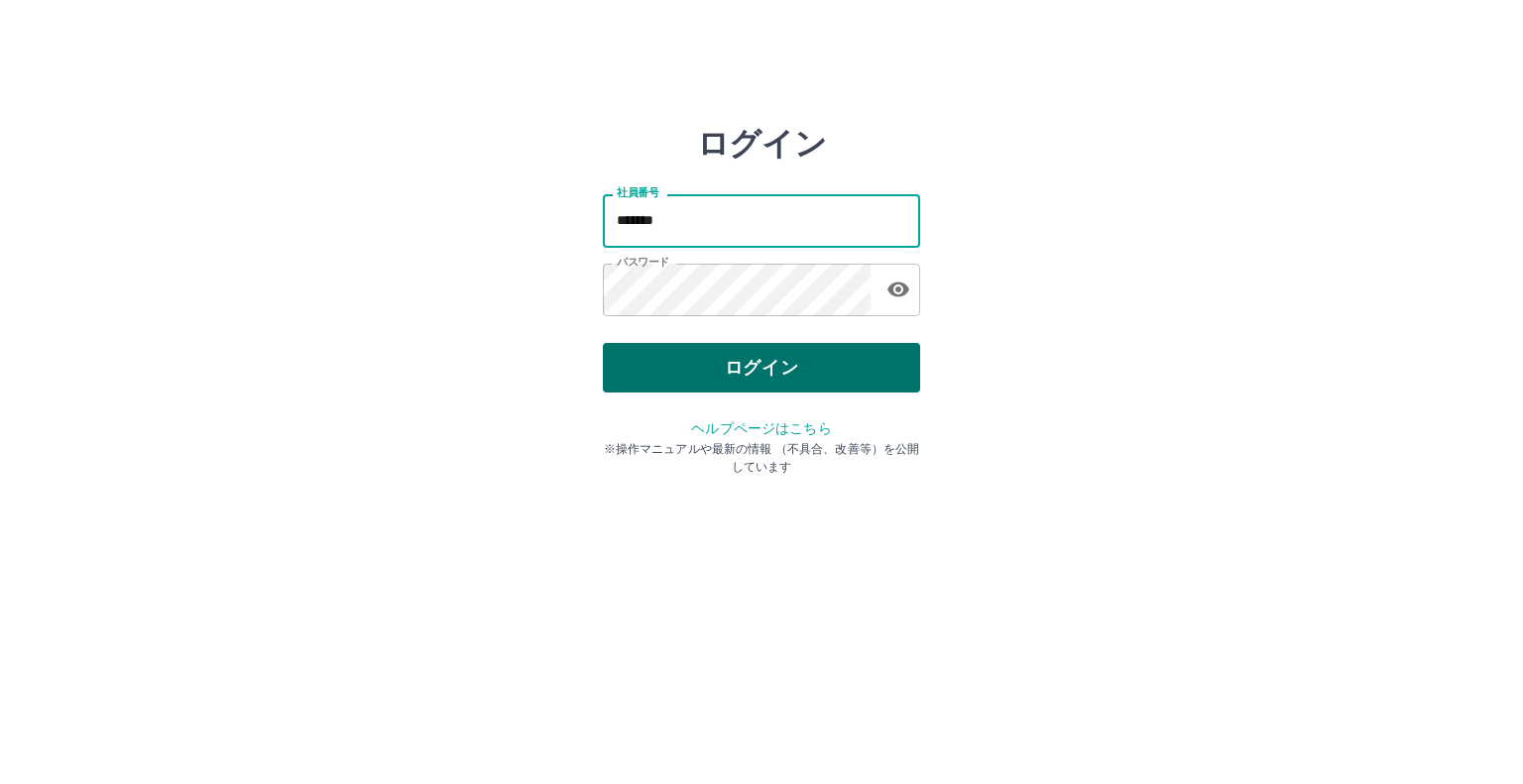 type on "*******" 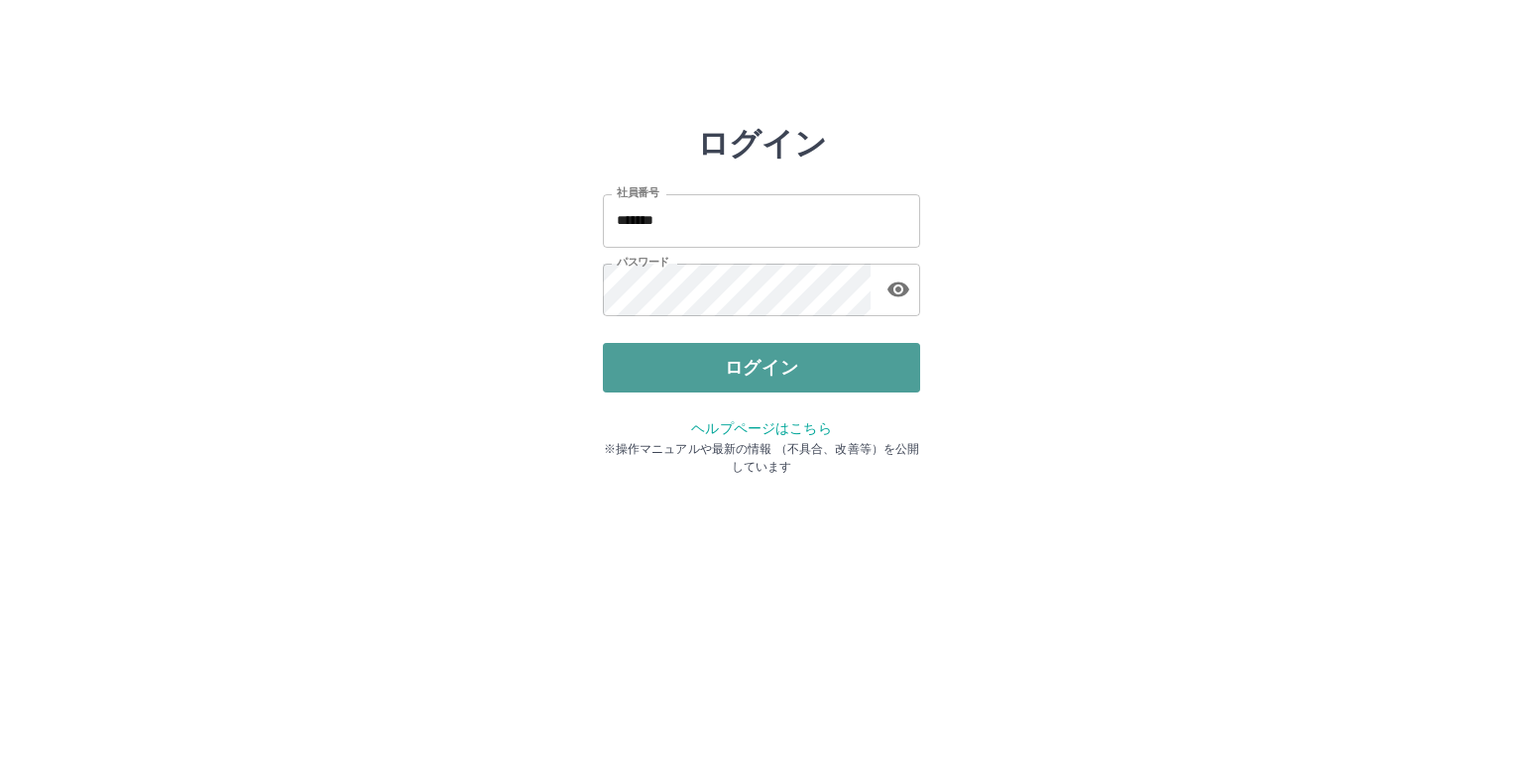click on "ログイン" at bounding box center [762, 368] 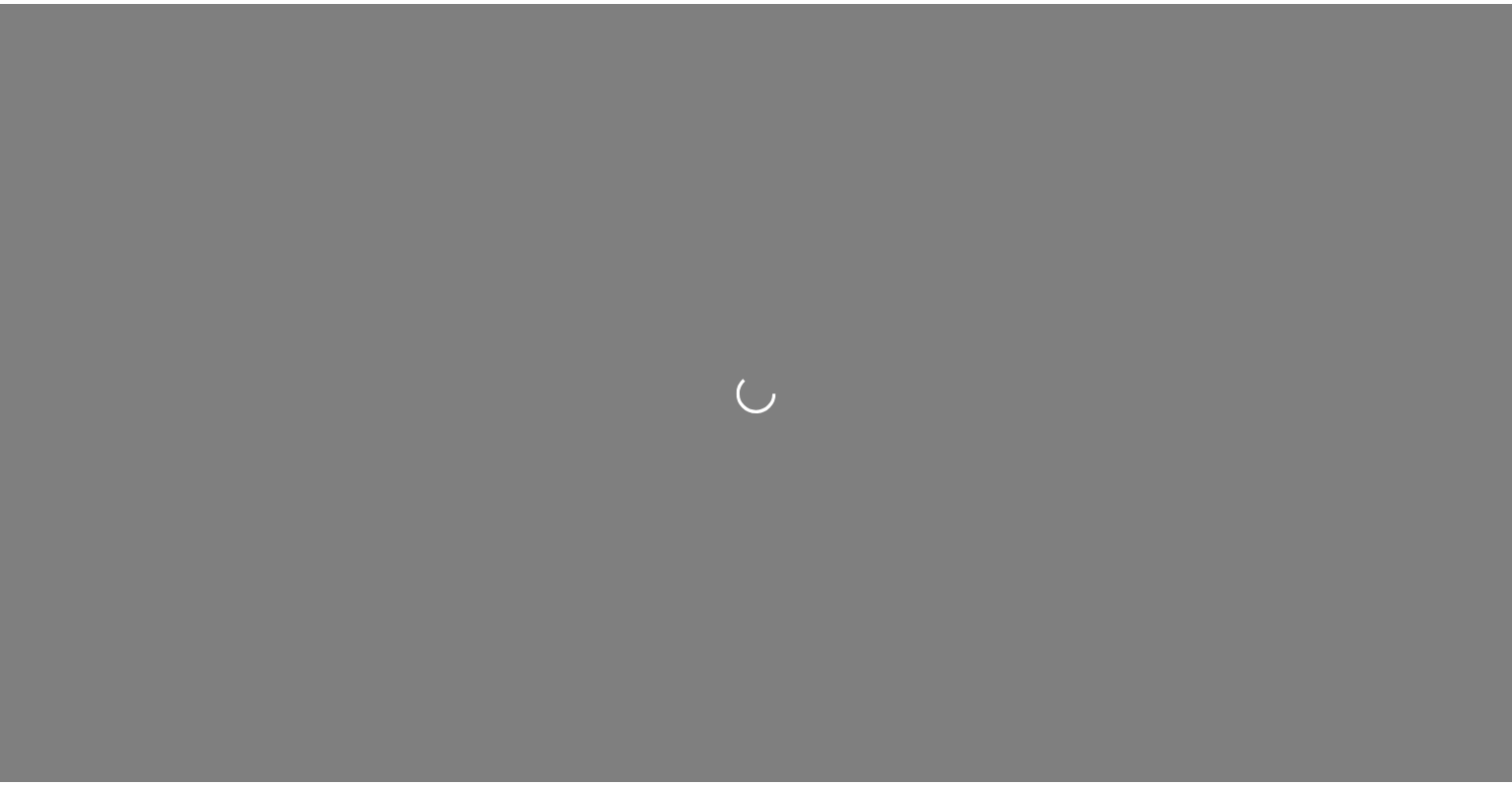 scroll, scrollTop: 0, scrollLeft: 0, axis: both 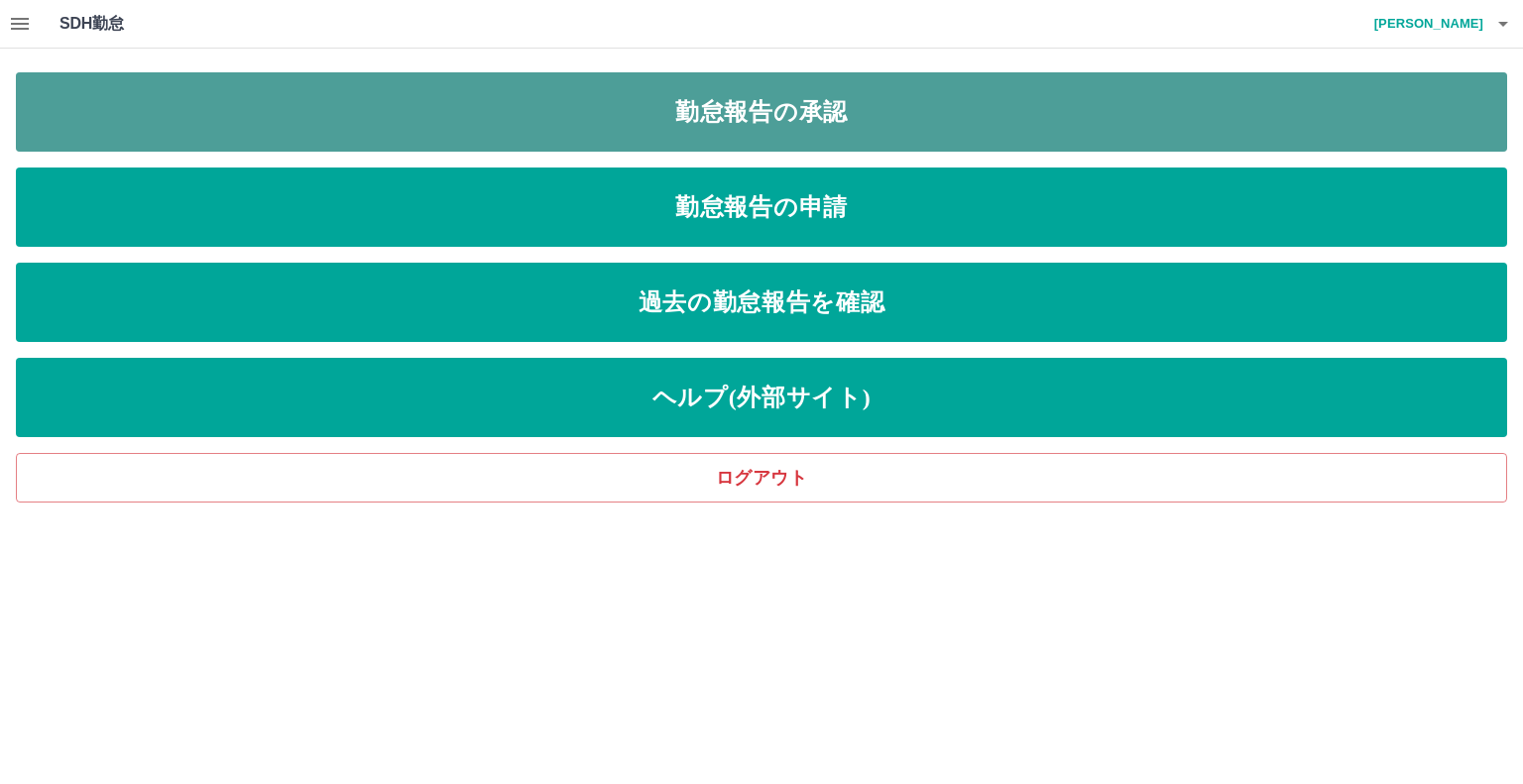 click on "勤怠報告の承認" at bounding box center (762, 112) 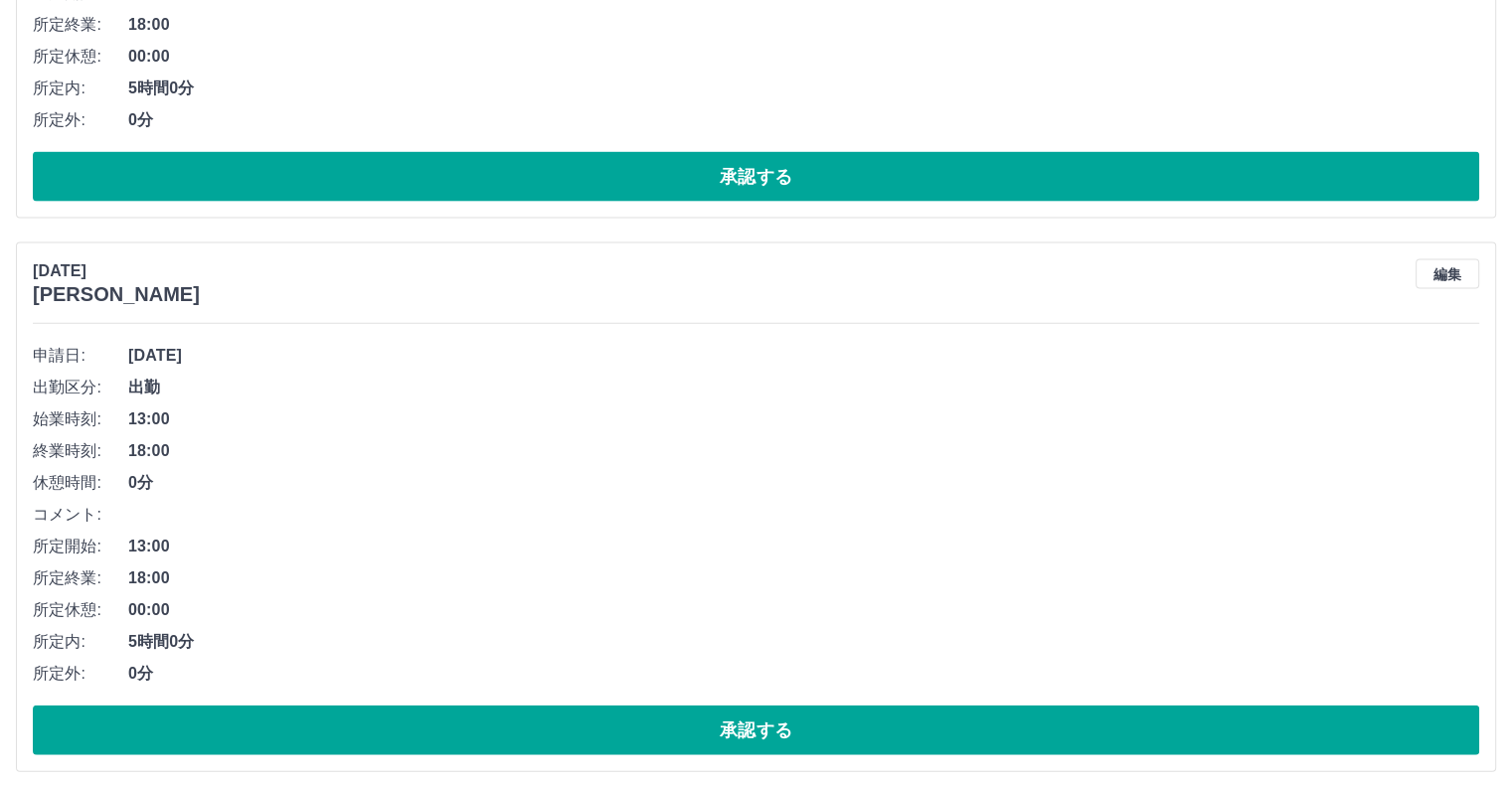 scroll, scrollTop: 4419, scrollLeft: 0, axis: vertical 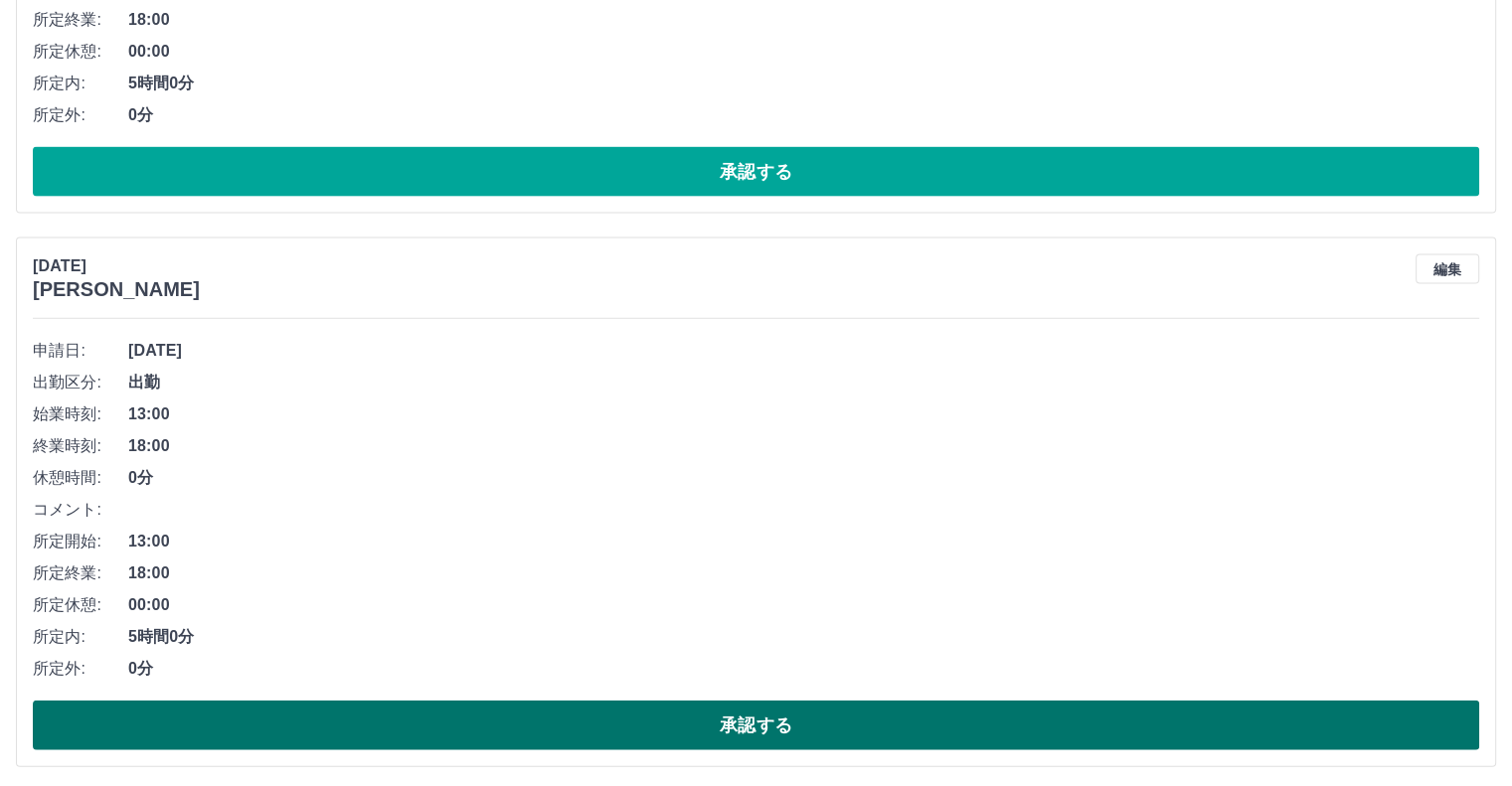 click on "承認する" at bounding box center [756, 725] 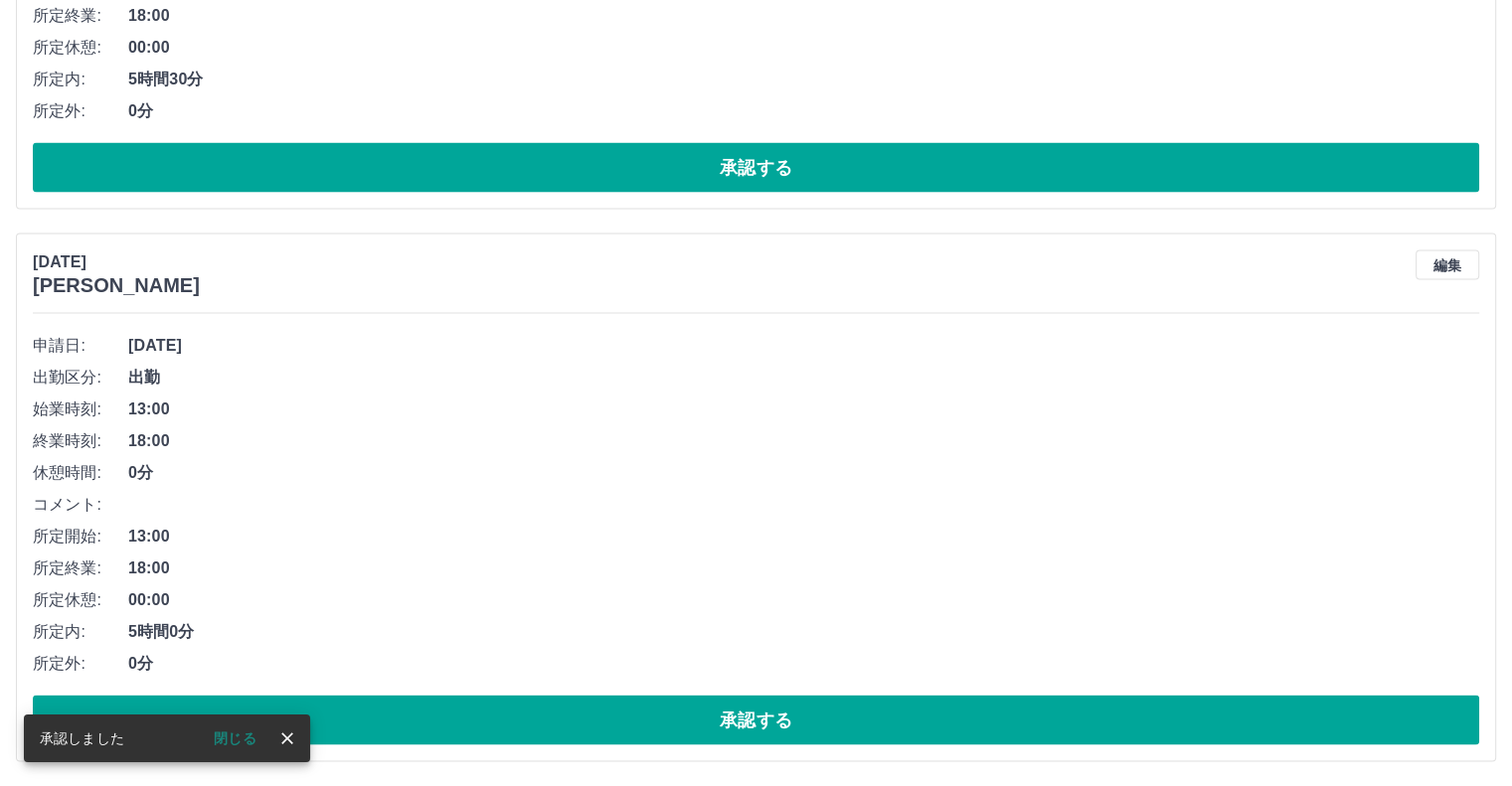 scroll, scrollTop: 3867, scrollLeft: 0, axis: vertical 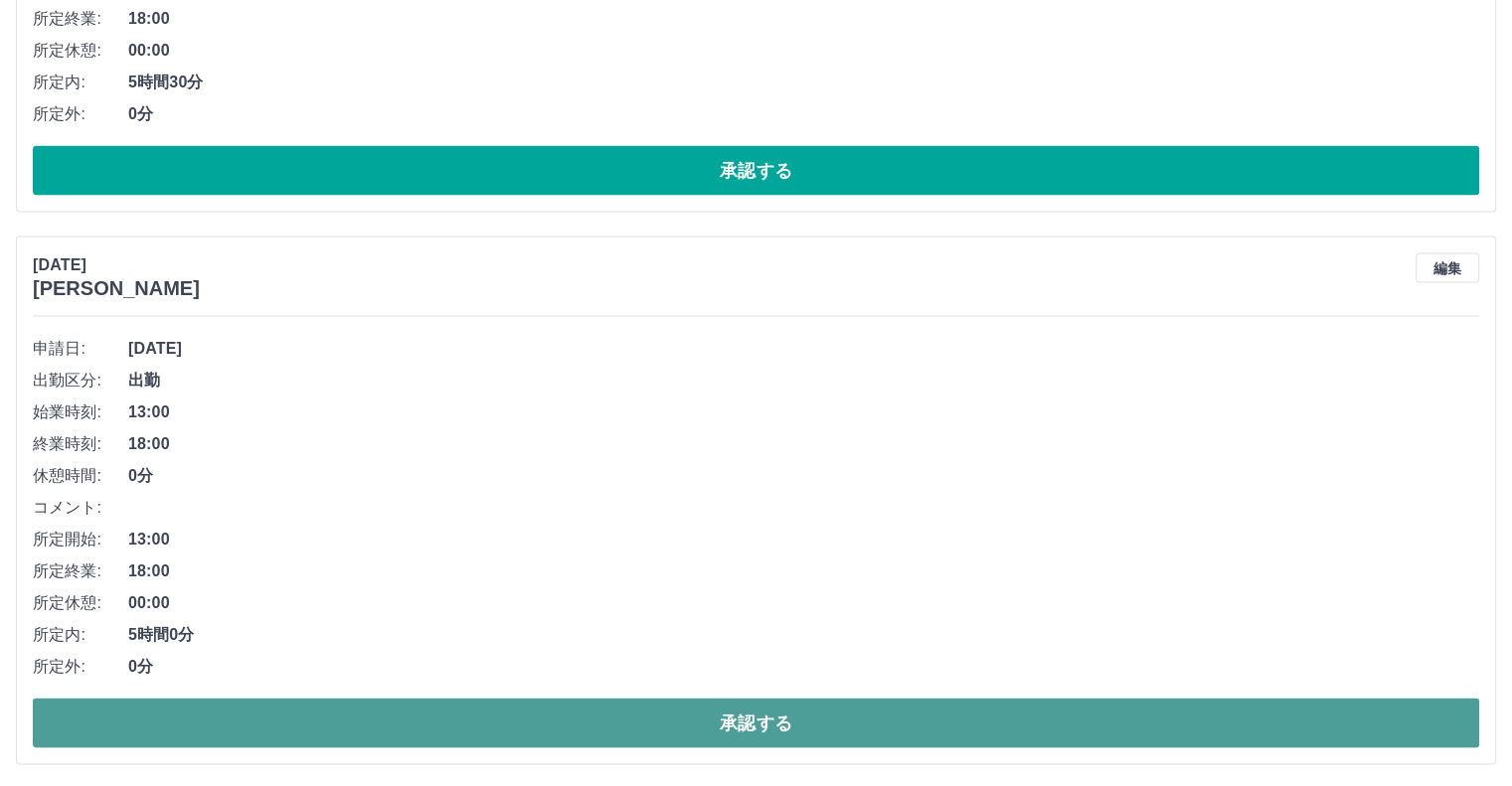 click on "承認する" at bounding box center (756, 723) 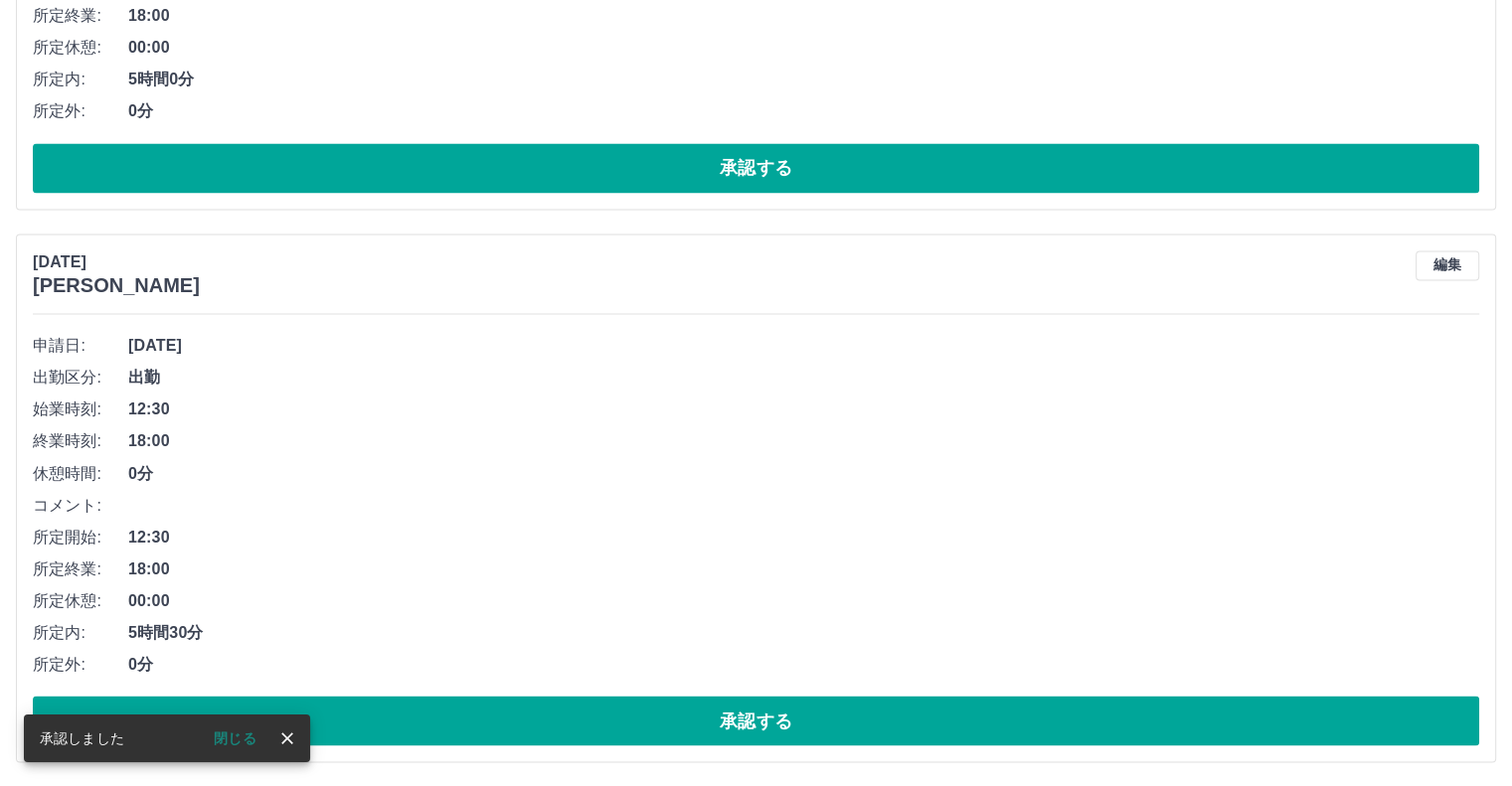 scroll, scrollTop: 3315, scrollLeft: 0, axis: vertical 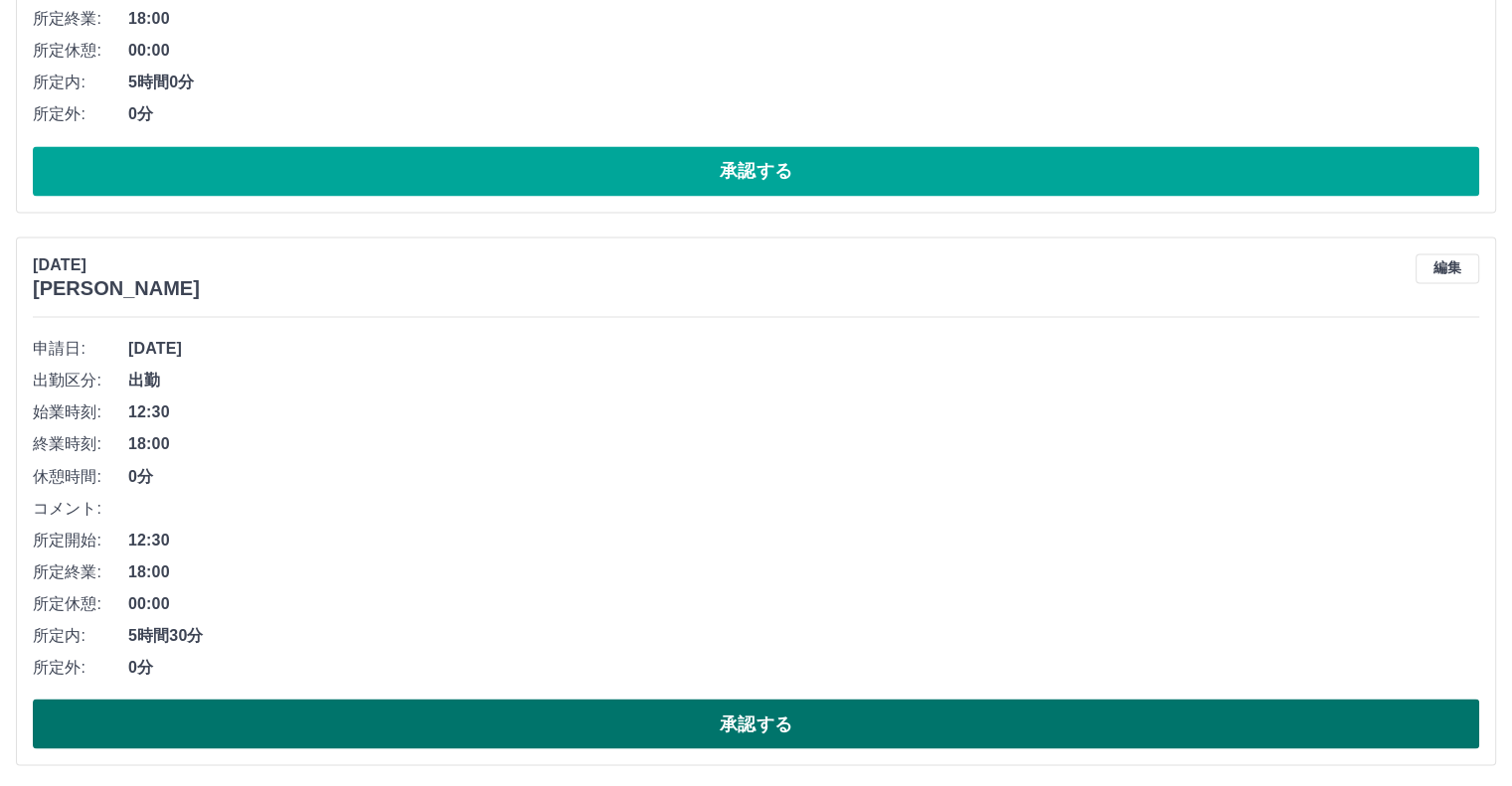 click on "承認する" at bounding box center [756, 723] 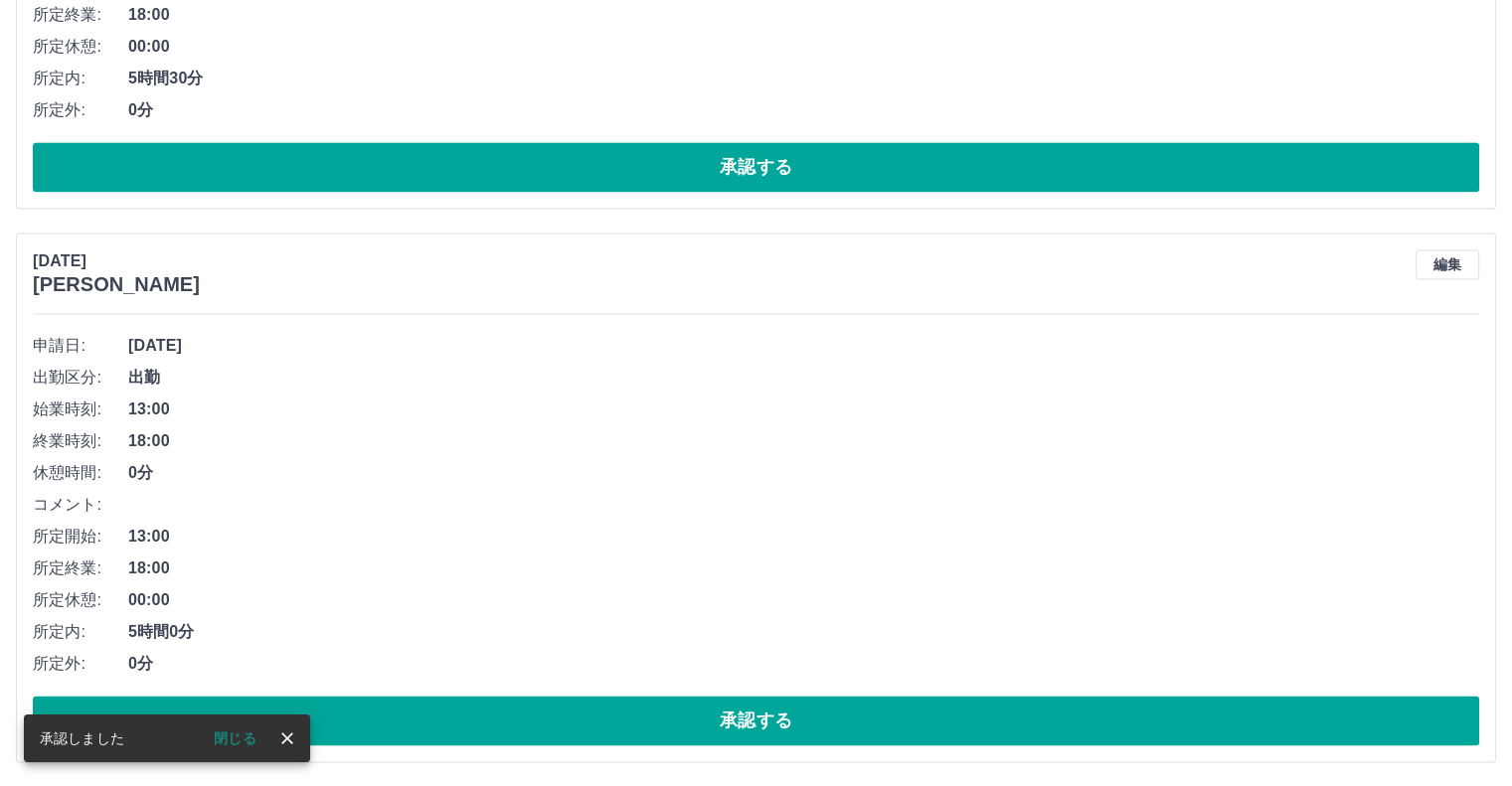 scroll, scrollTop: 2762, scrollLeft: 0, axis: vertical 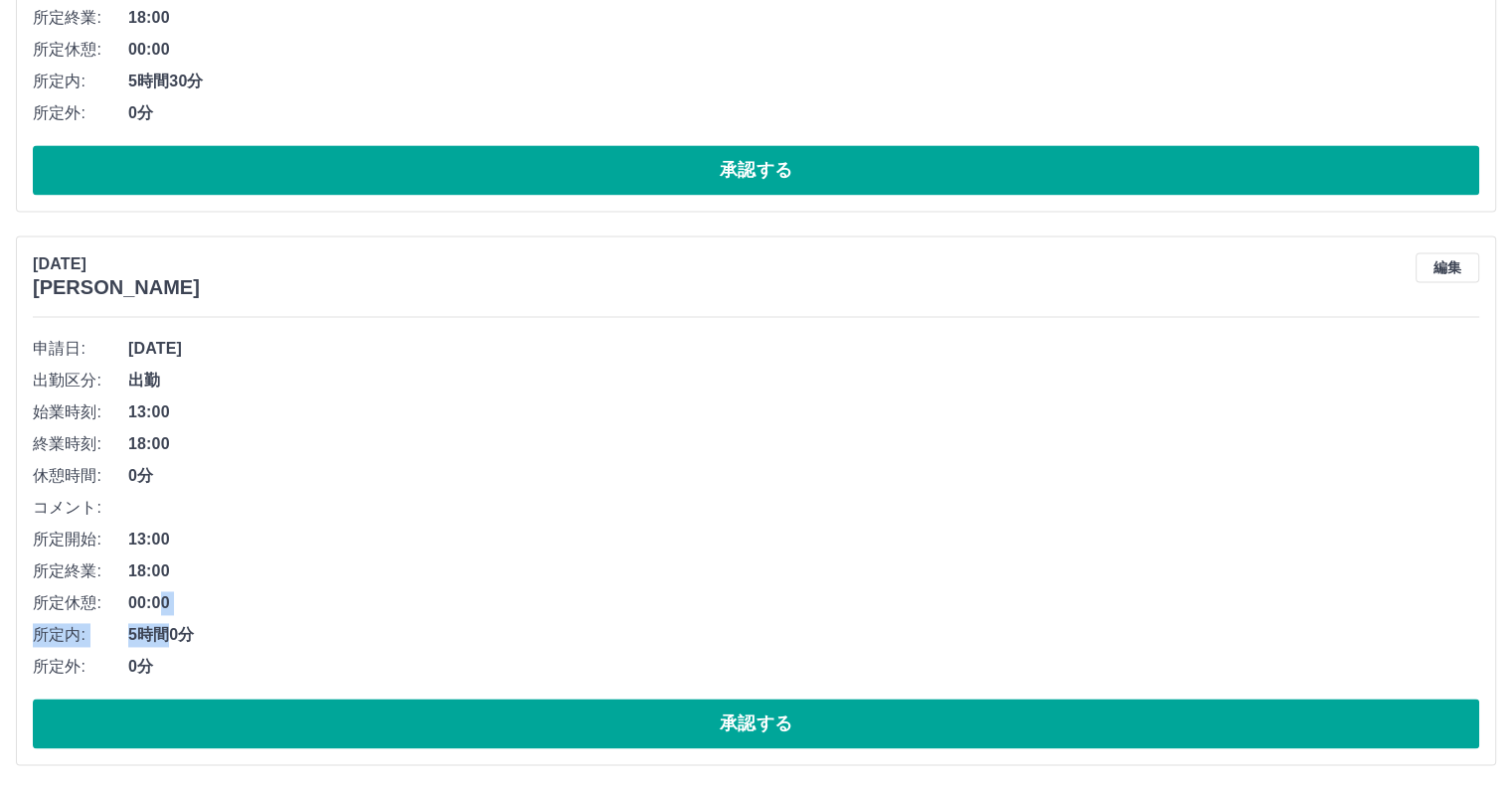 click on "申請日: [DATE] 出勤区分: 出勤 始業時刻: 13:00 終業時刻: 18:00 休憩時間: 0分 コメント: 所定開始: 13:00 所定終業: 18:00 所定休憩: 00:00 所定内: 5時間0分 所定外: 0分" at bounding box center (756, 508) 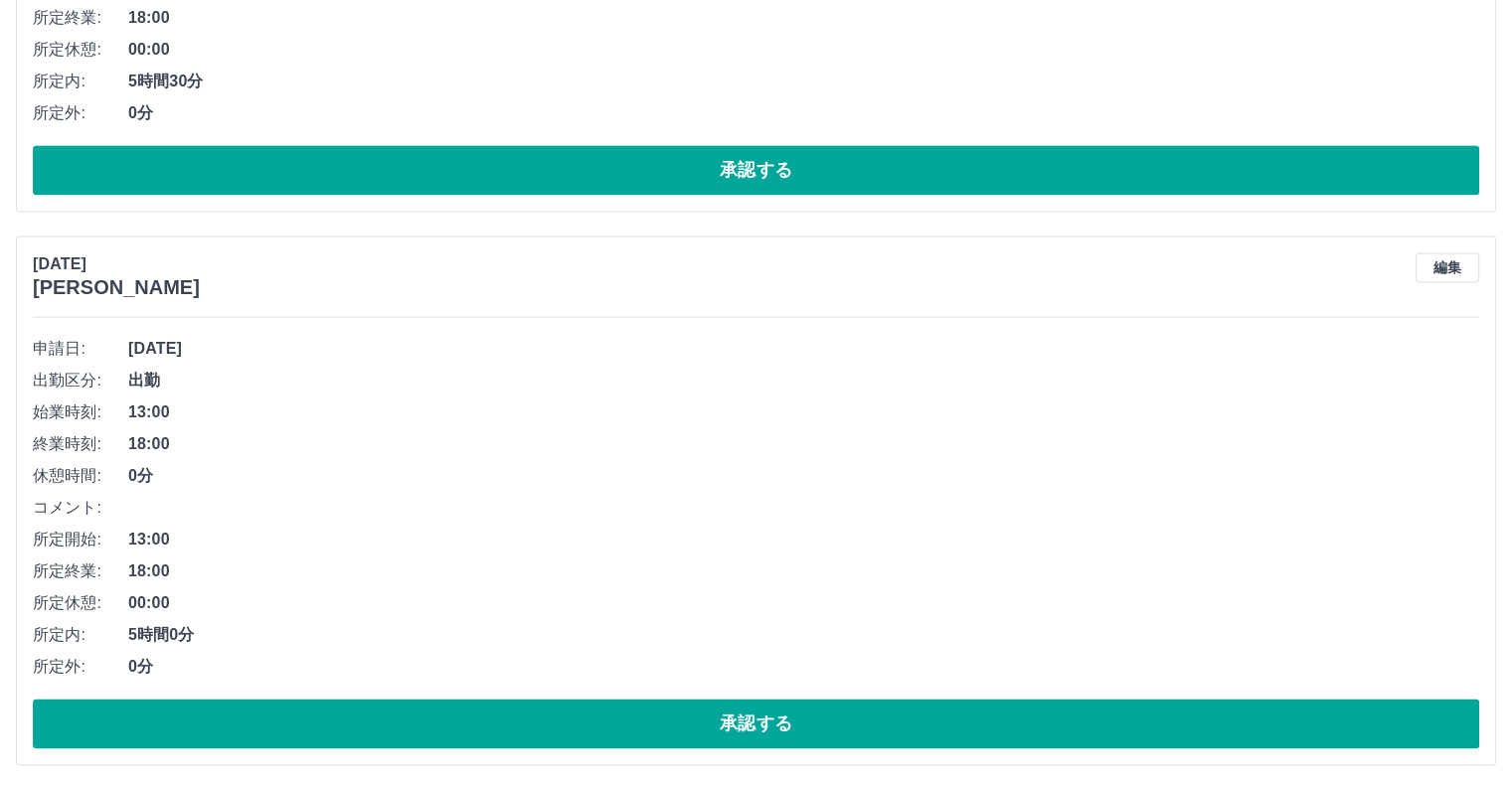 click on "5時間0分" at bounding box center [803, 635] 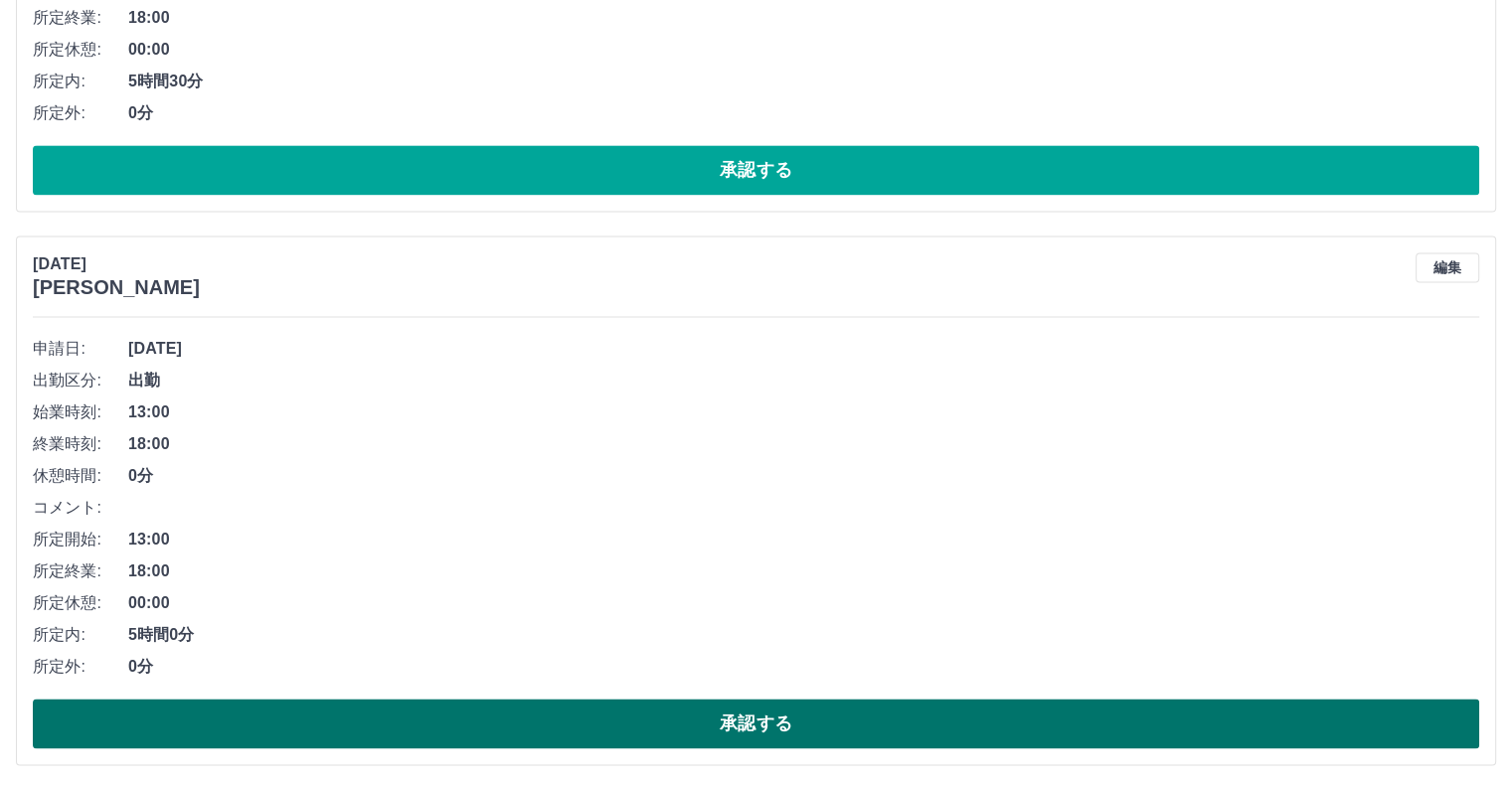 click on "承認する" at bounding box center [756, 723] 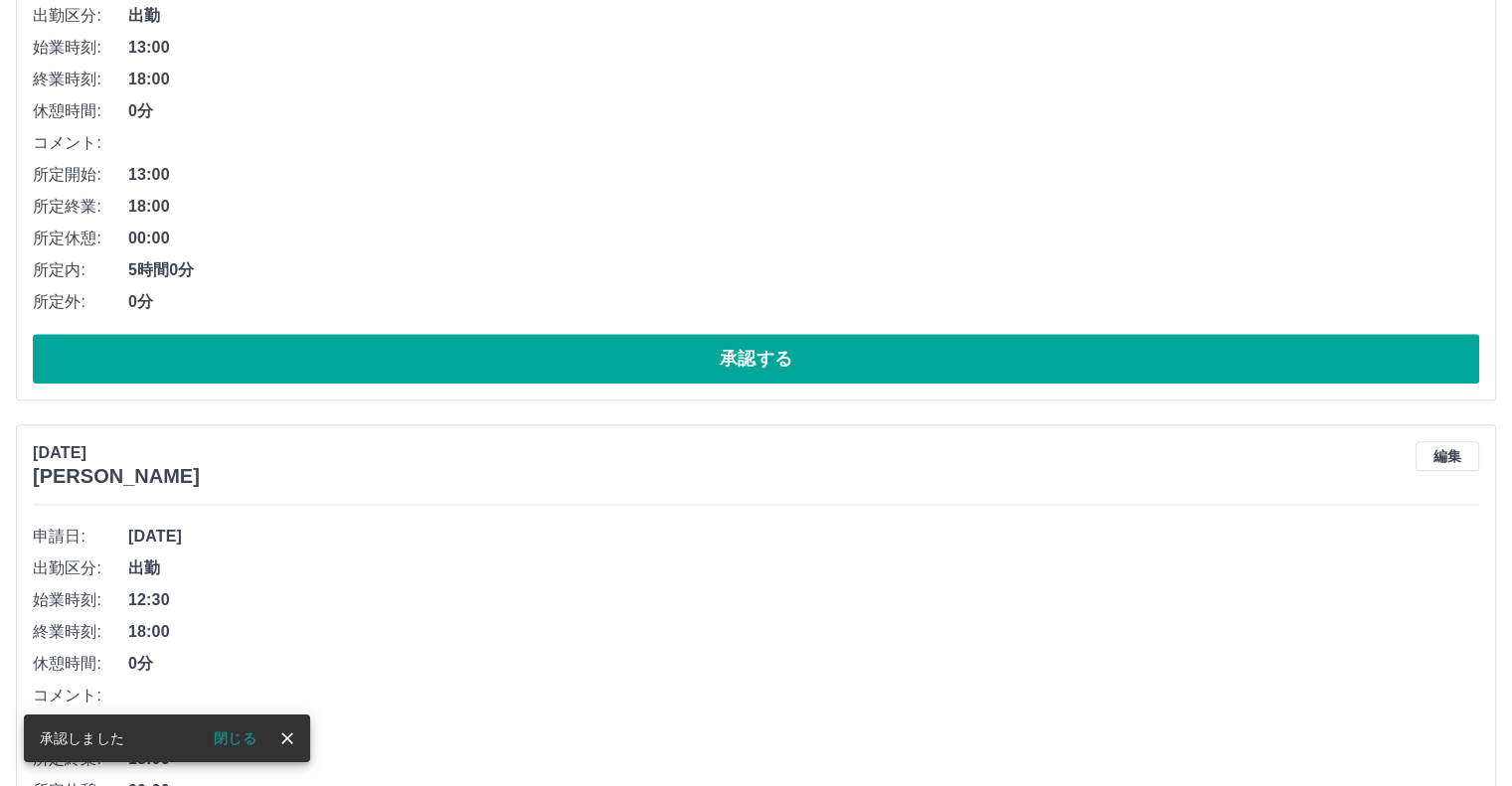scroll, scrollTop: 2210, scrollLeft: 0, axis: vertical 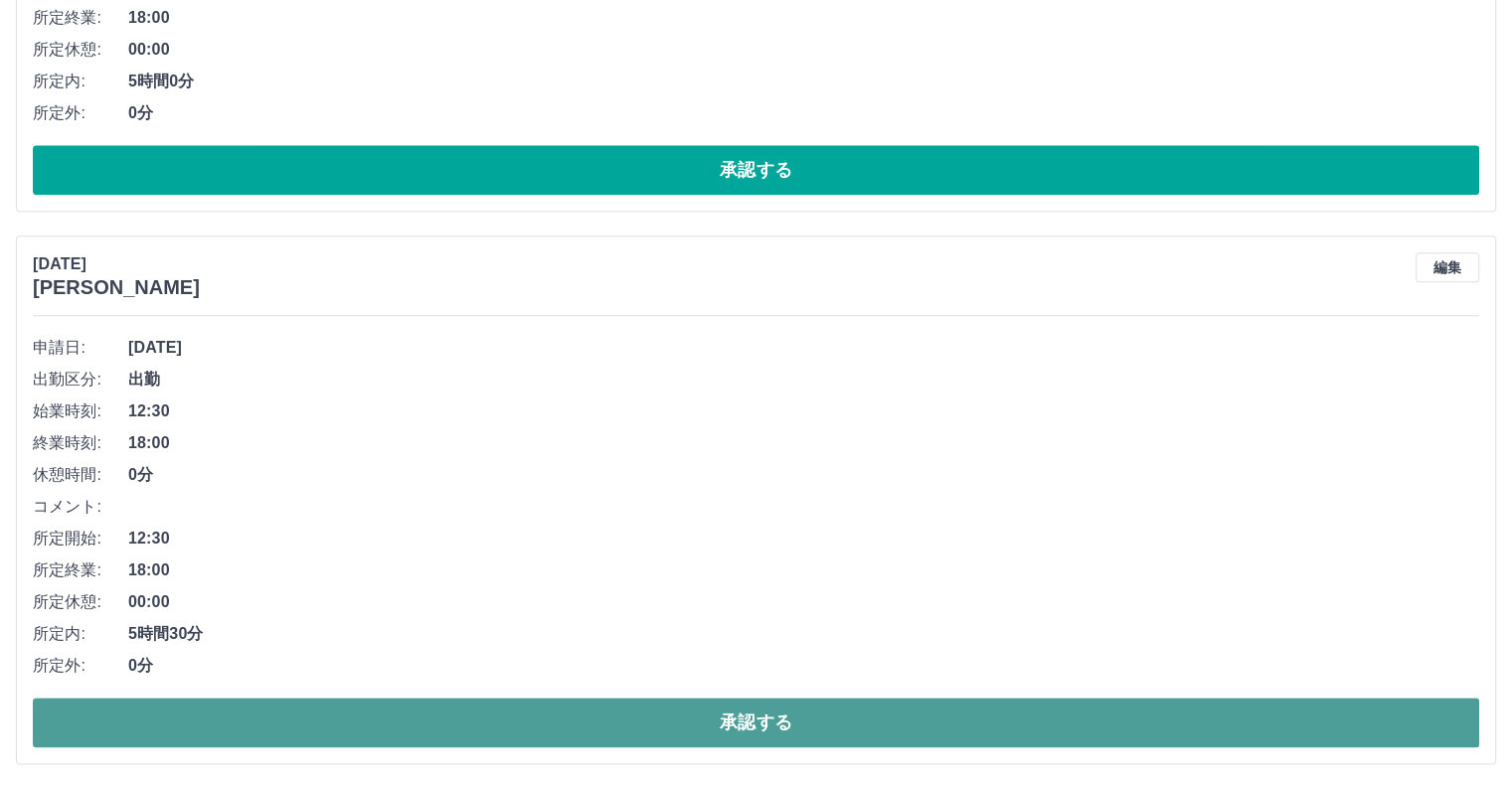 click on "承認する" at bounding box center (756, 722) 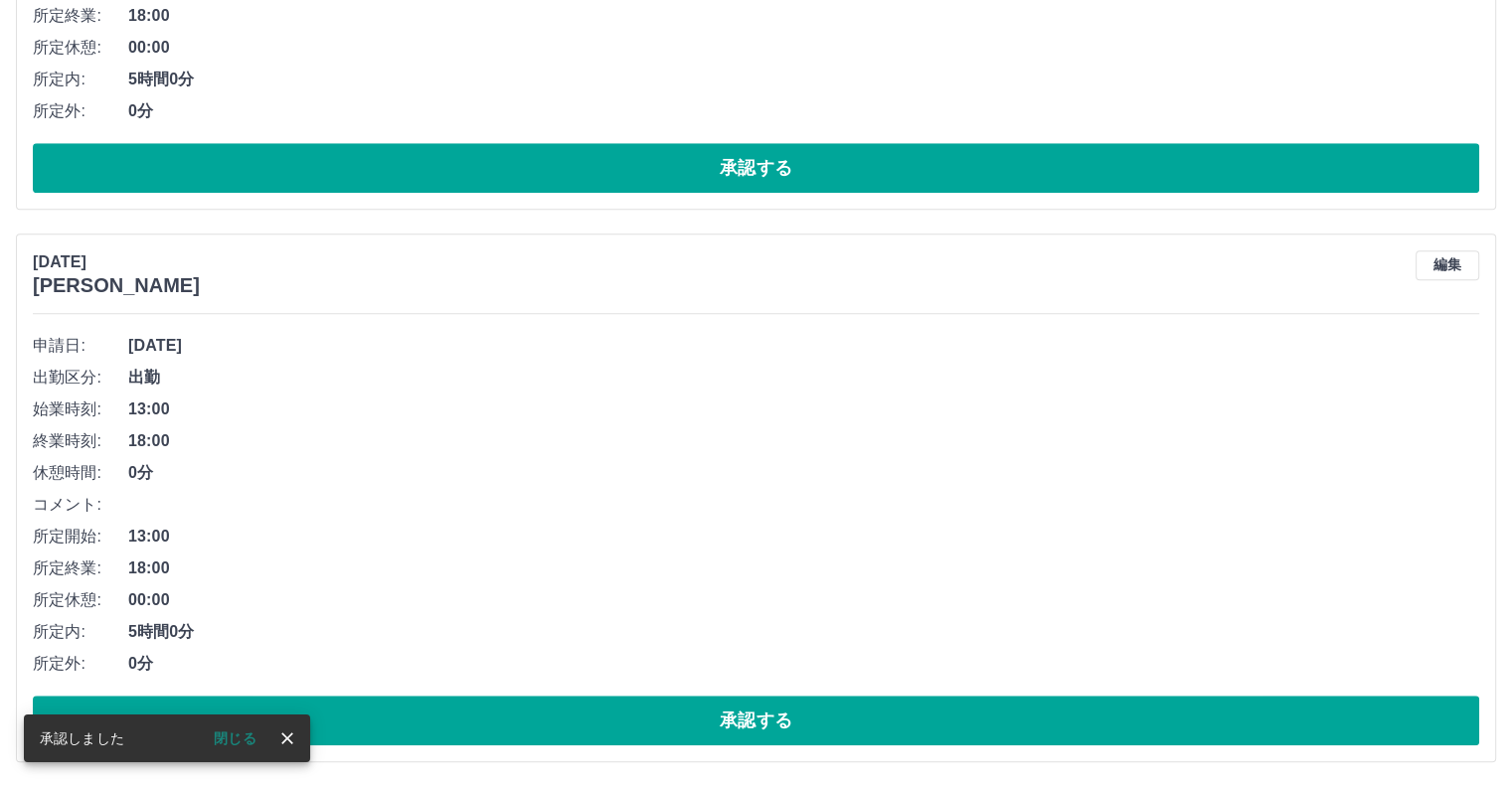 scroll, scrollTop: 1657, scrollLeft: 0, axis: vertical 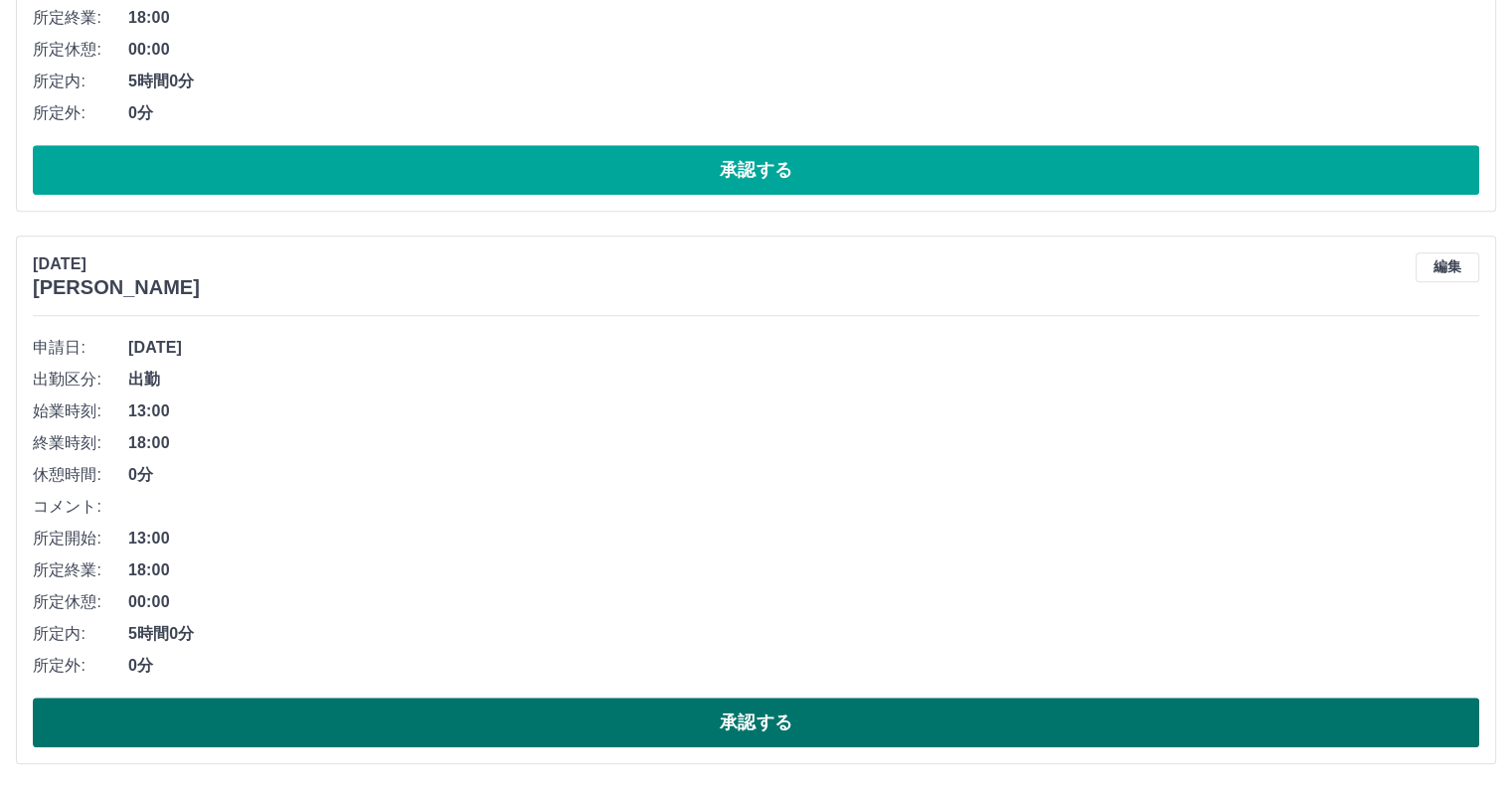 click on "承認する" at bounding box center [756, 722] 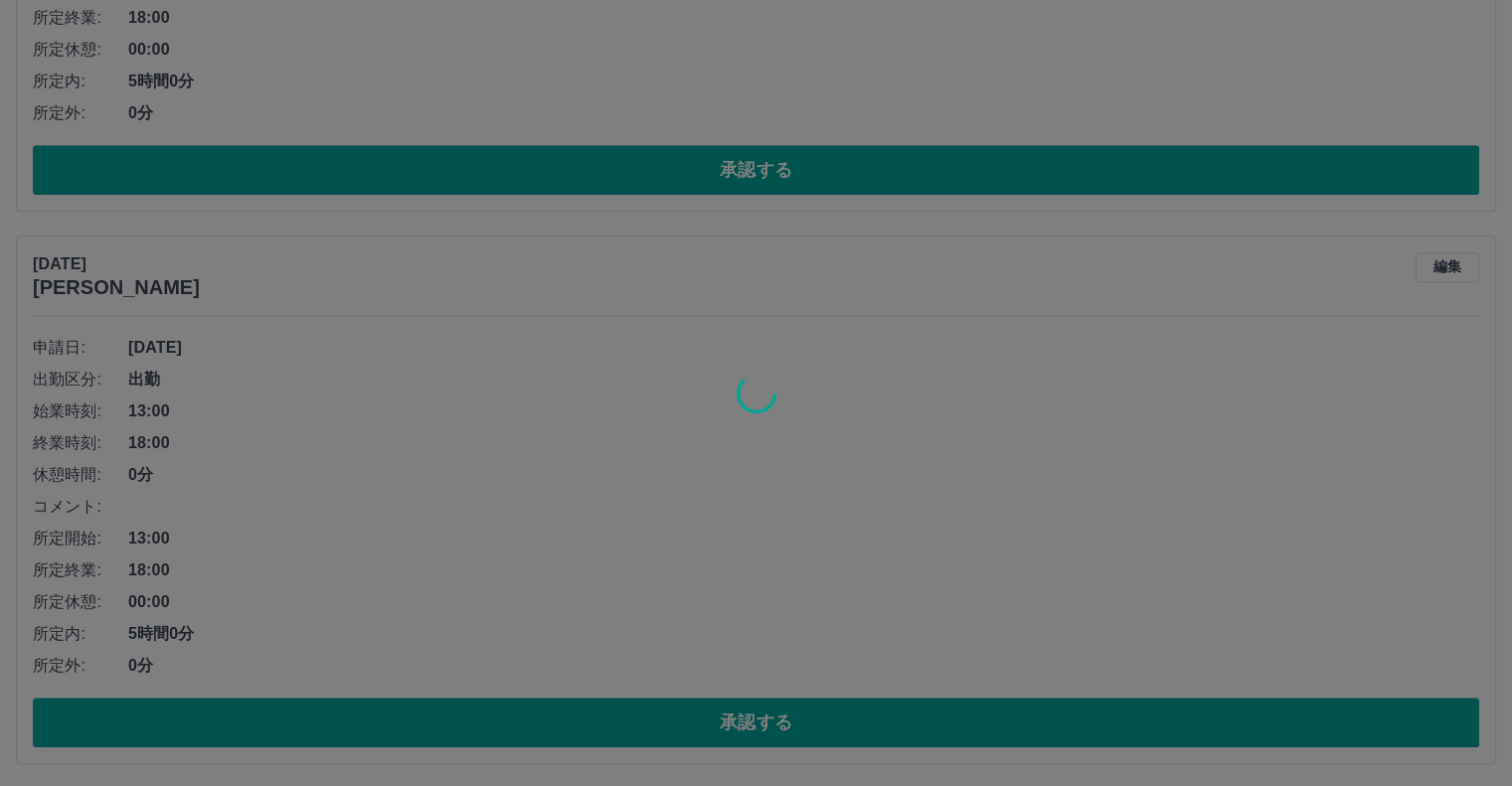 scroll, scrollTop: 1105, scrollLeft: 0, axis: vertical 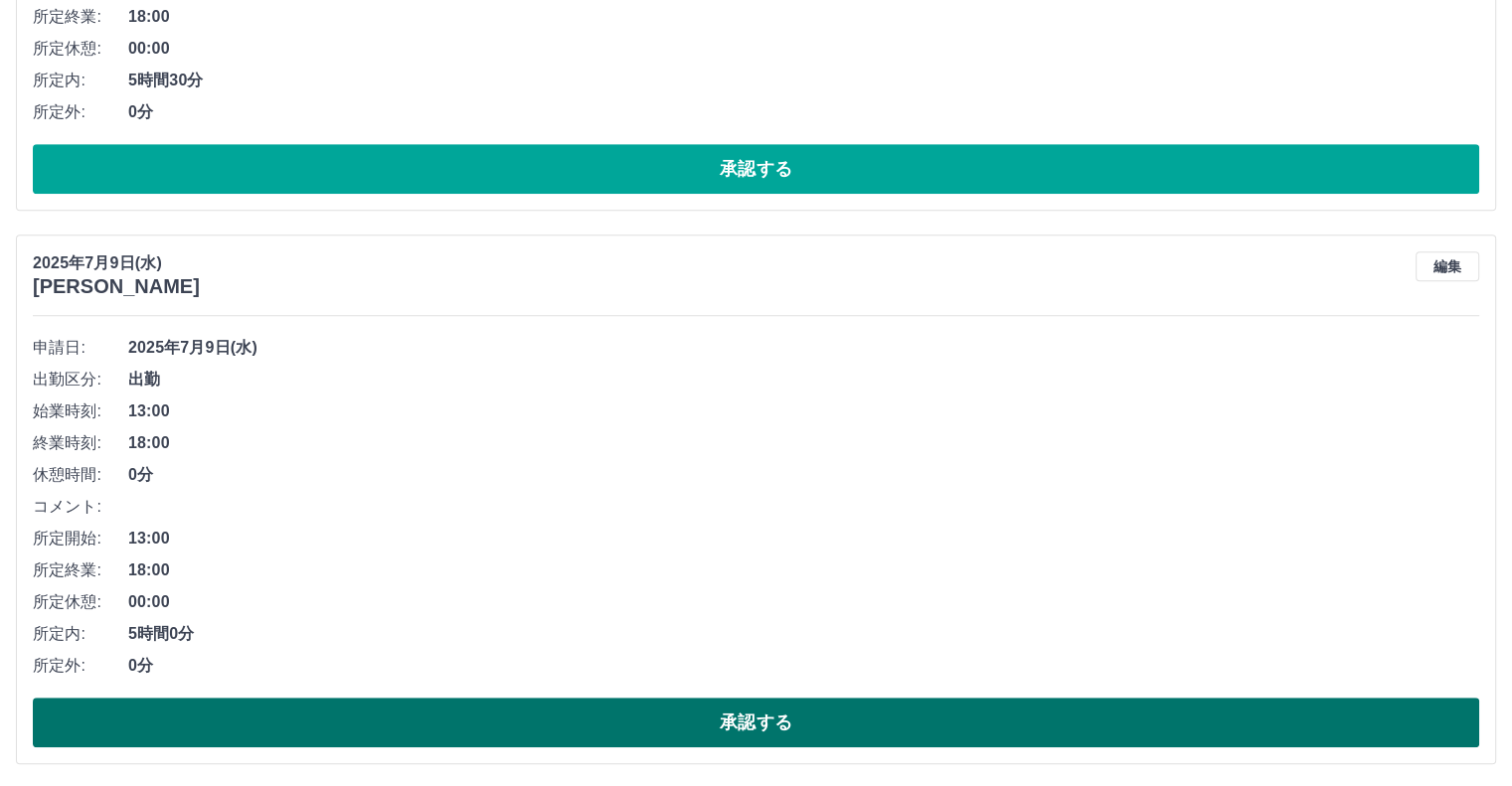 click on "承認する" at bounding box center [756, 722] 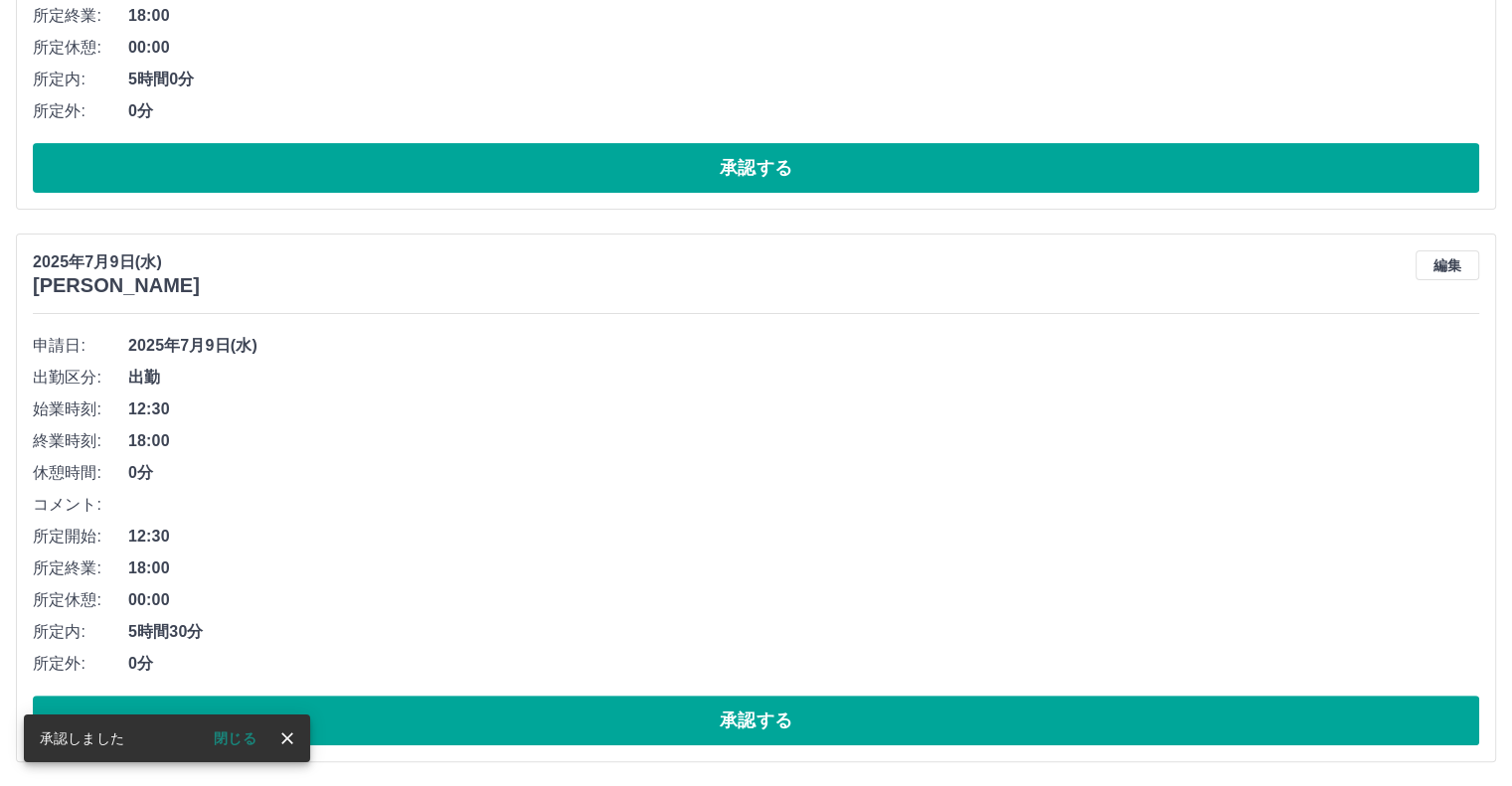 scroll, scrollTop: 553, scrollLeft: 0, axis: vertical 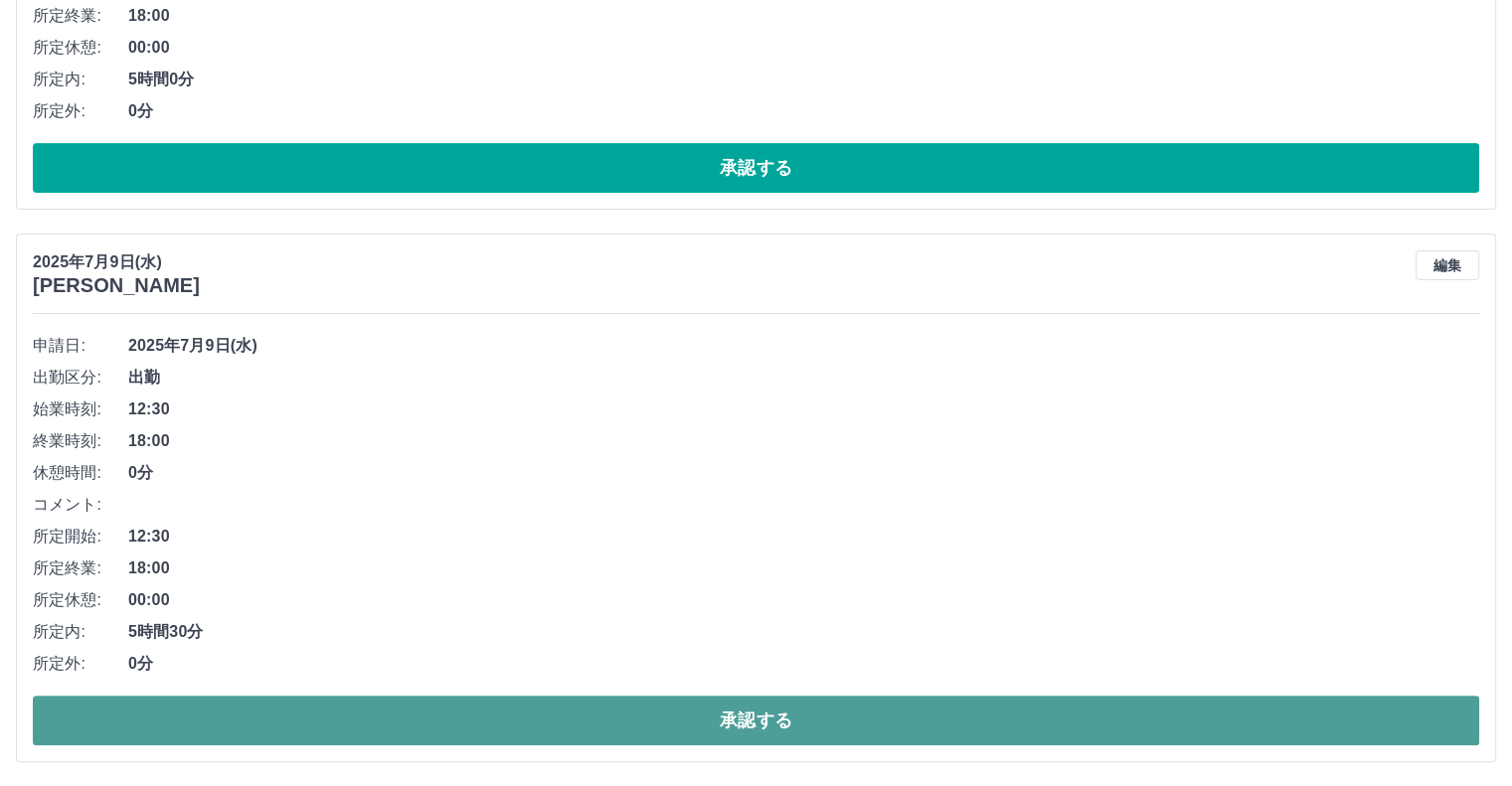 click on "承認する" at bounding box center (756, 720) 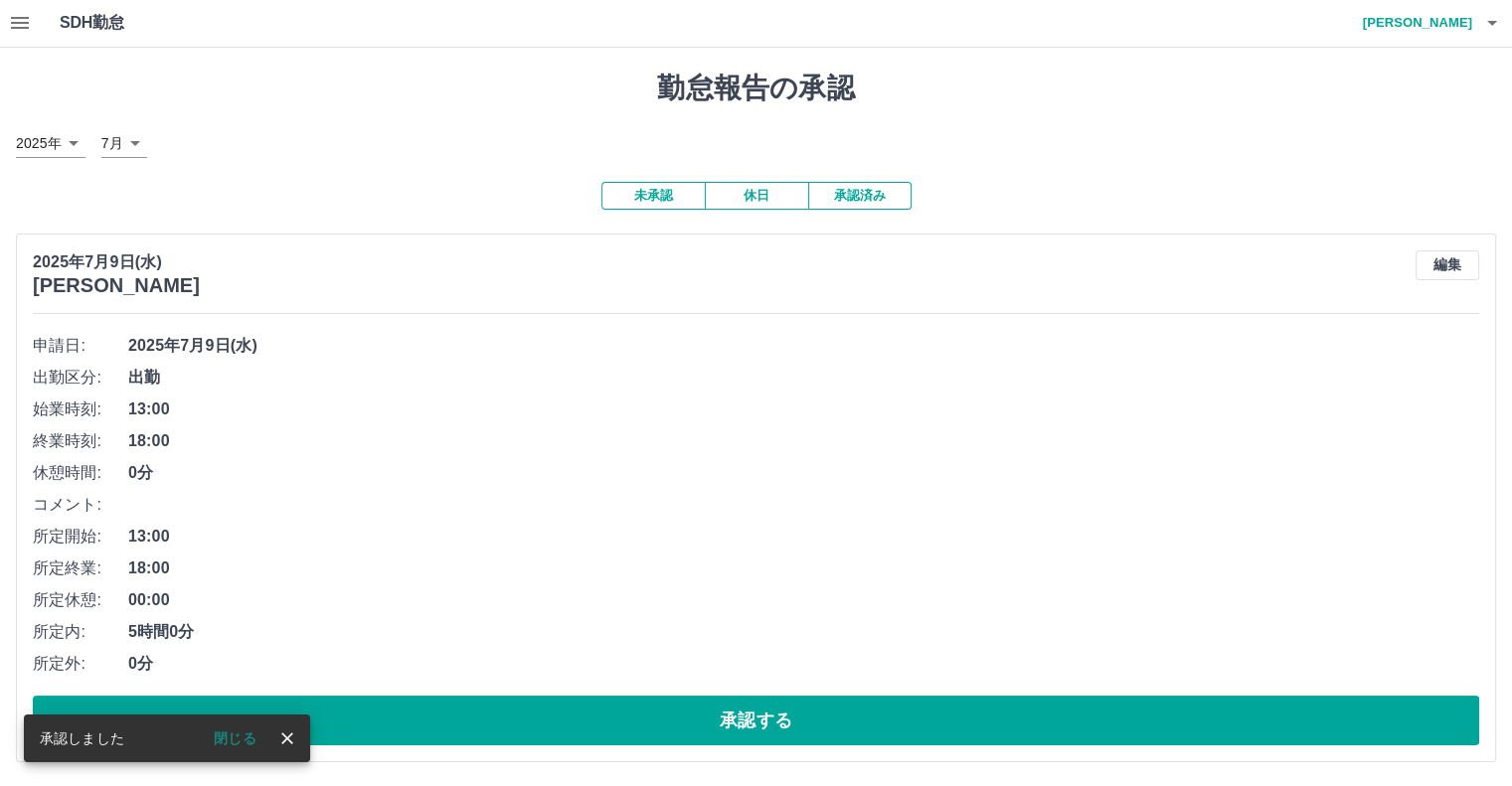 scroll, scrollTop: 1, scrollLeft: 0, axis: vertical 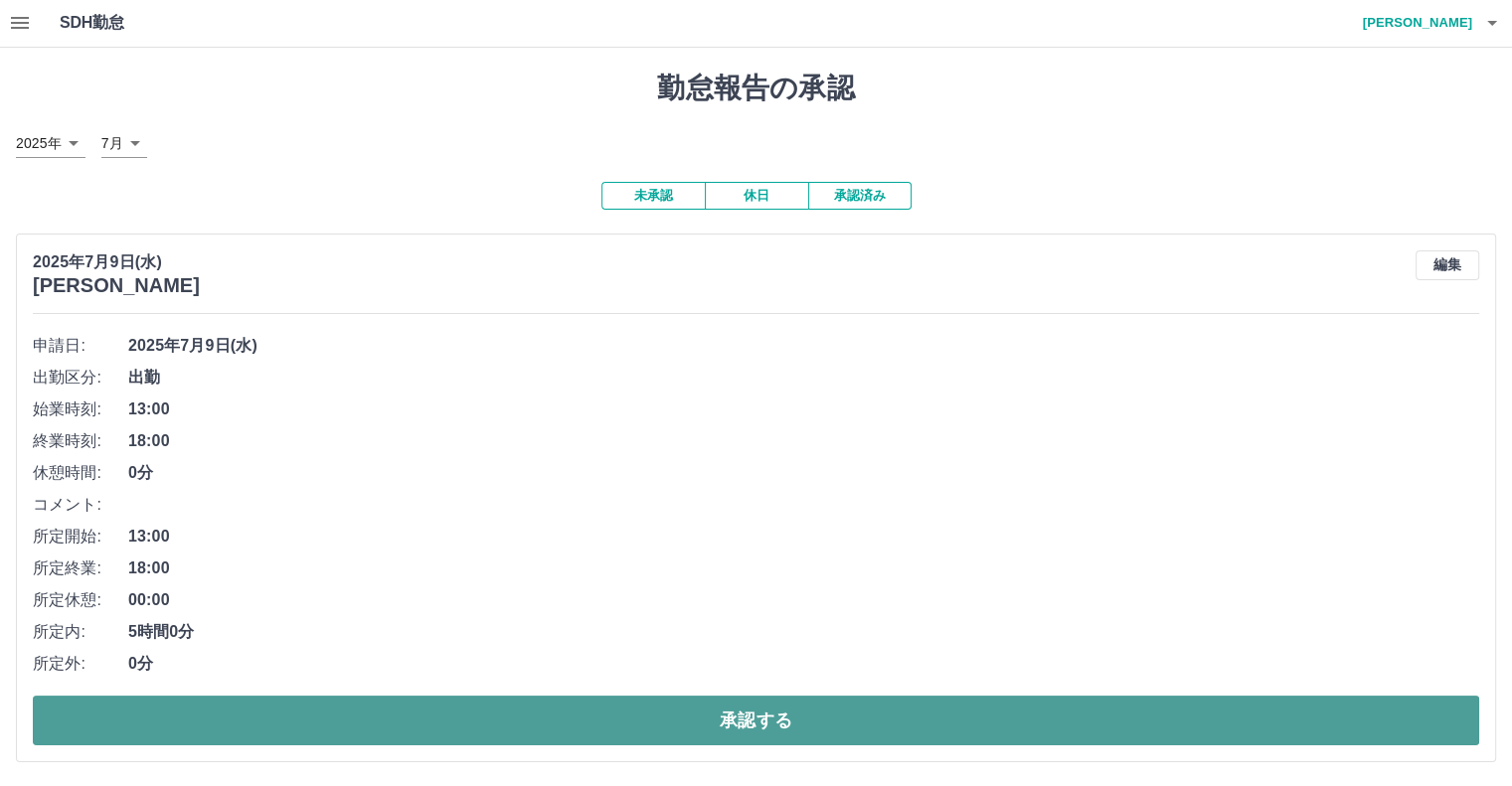 click on "承認する" at bounding box center [756, 720] 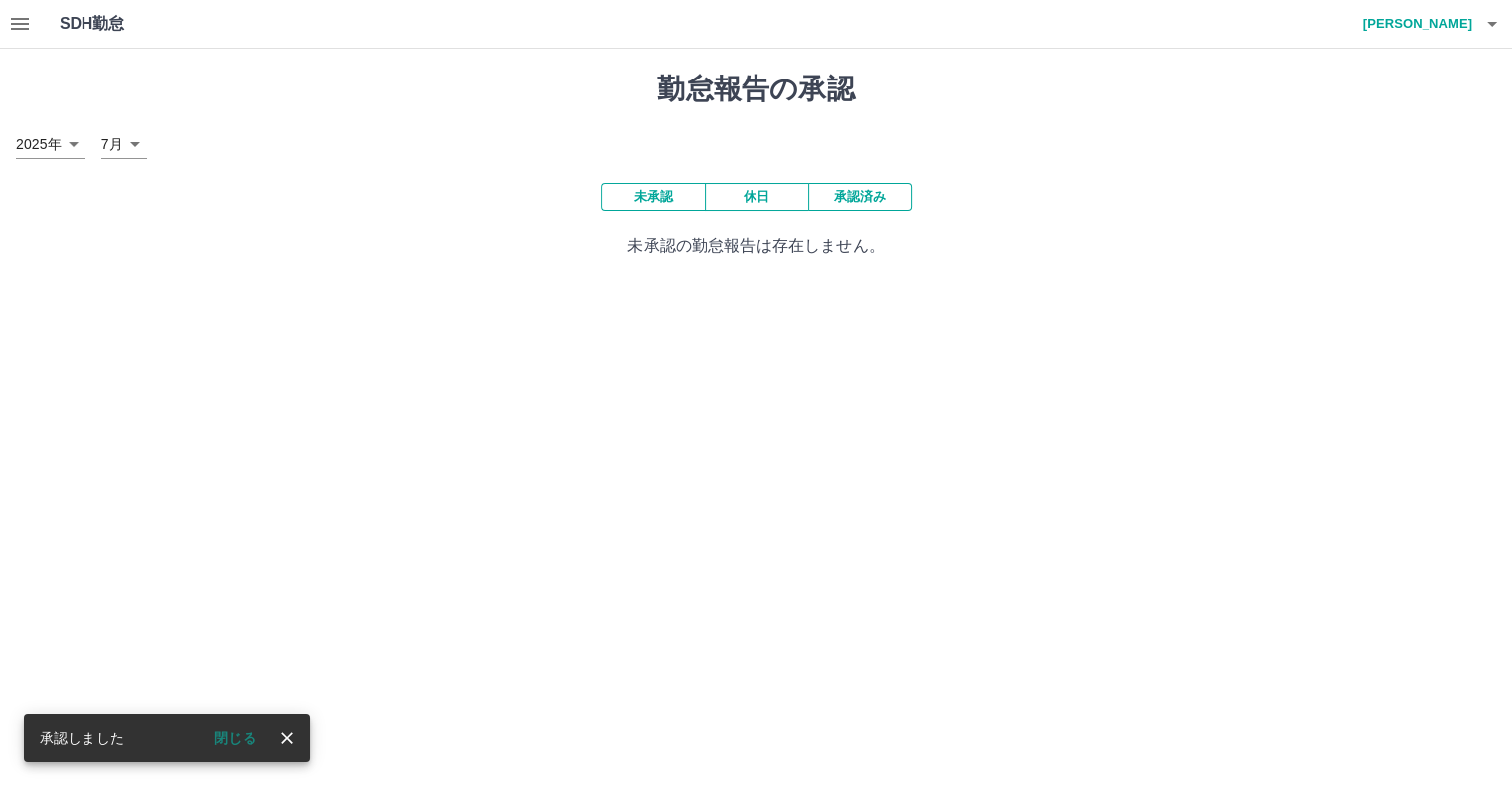 scroll, scrollTop: 0, scrollLeft: 0, axis: both 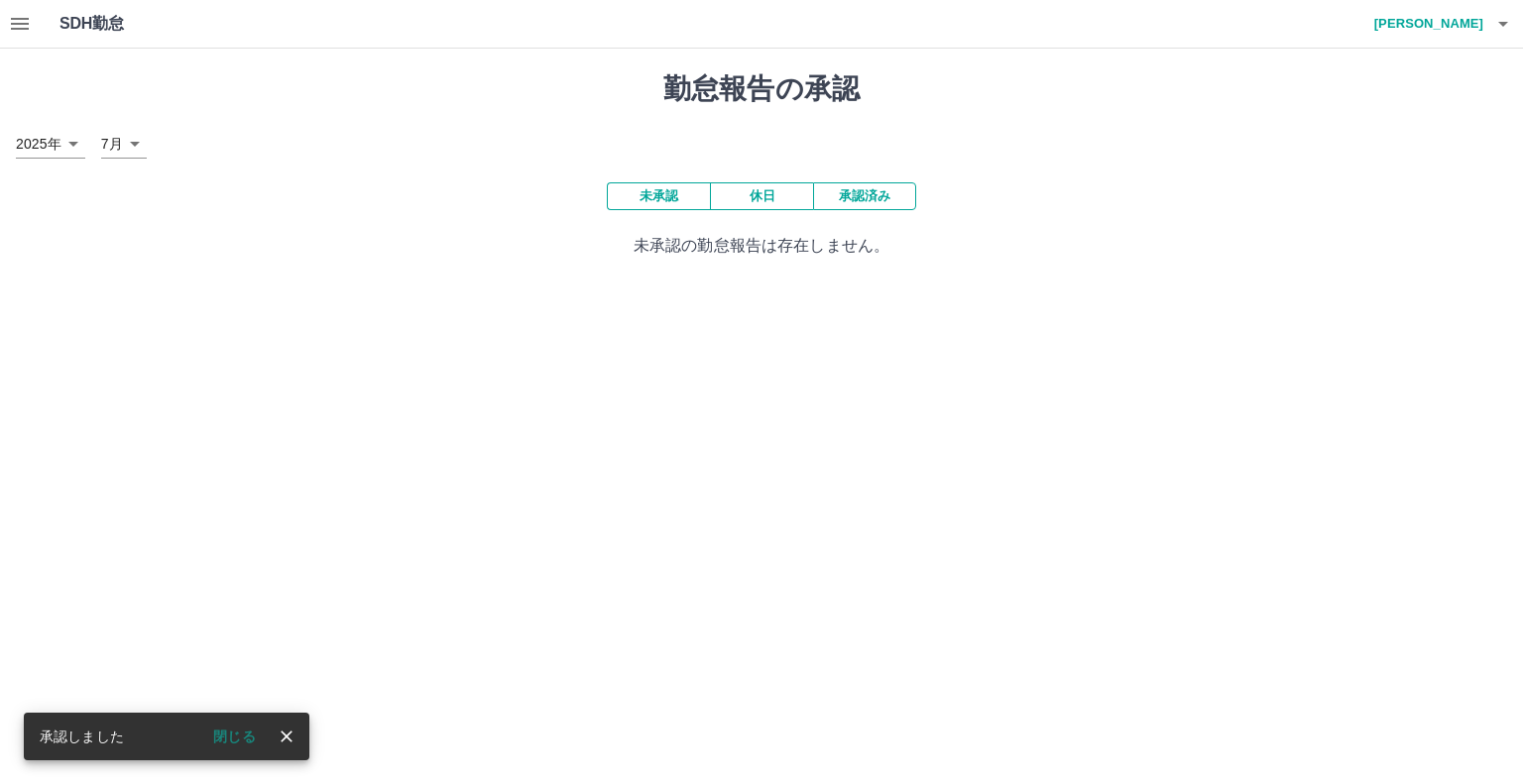 click 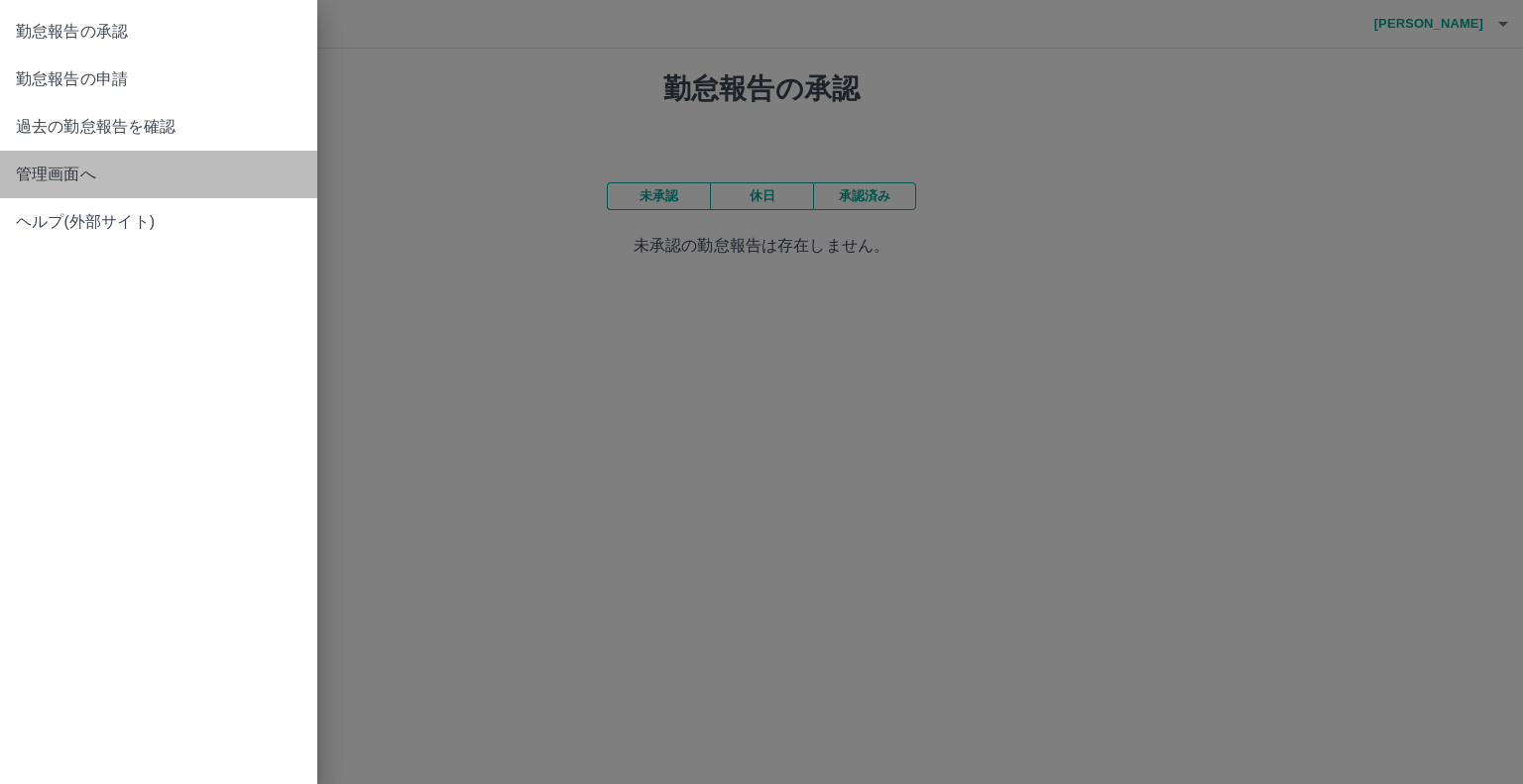 click on "管理画面へ" at bounding box center [159, 174] 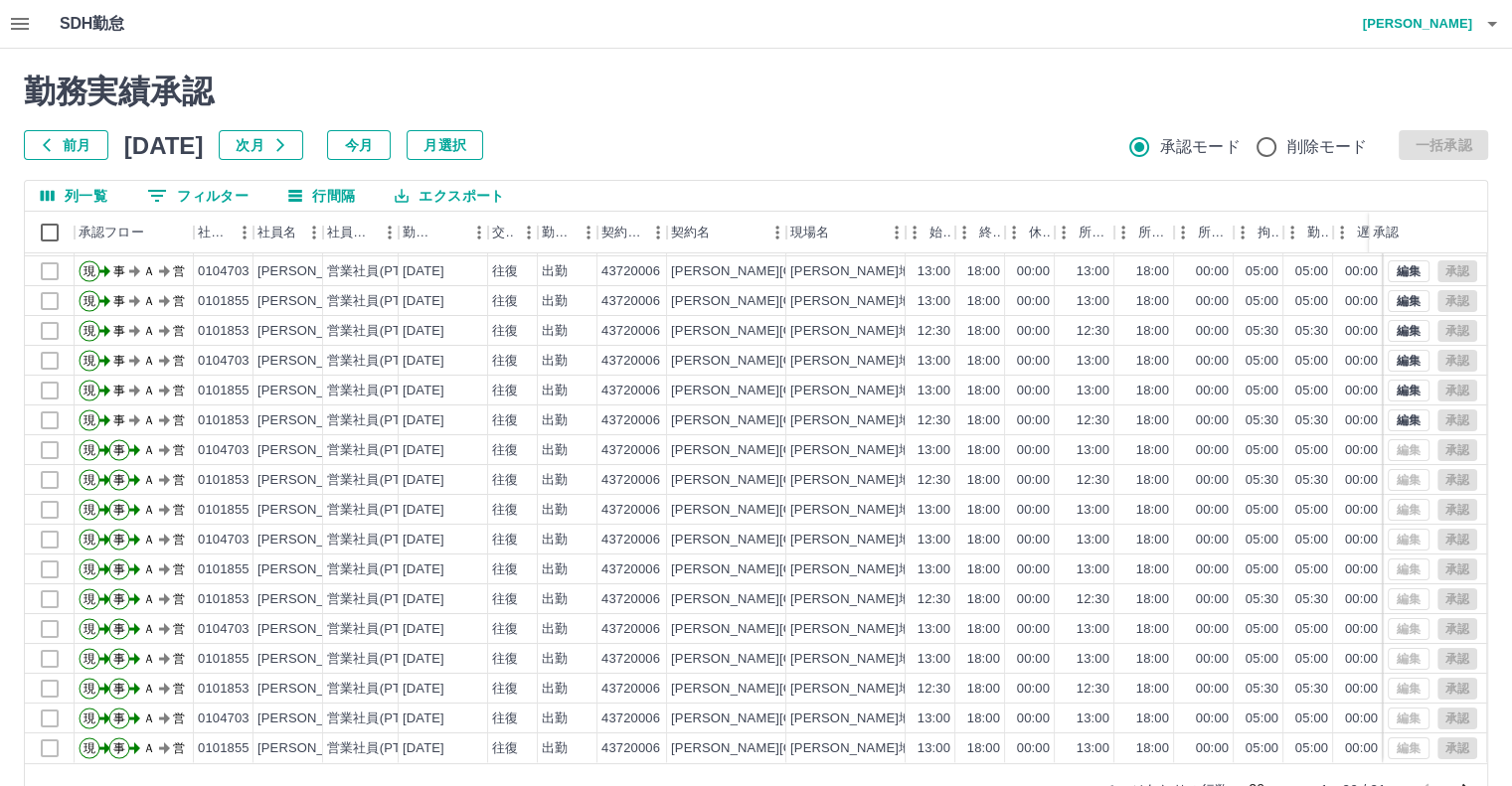 scroll, scrollTop: 100, scrollLeft: 0, axis: vertical 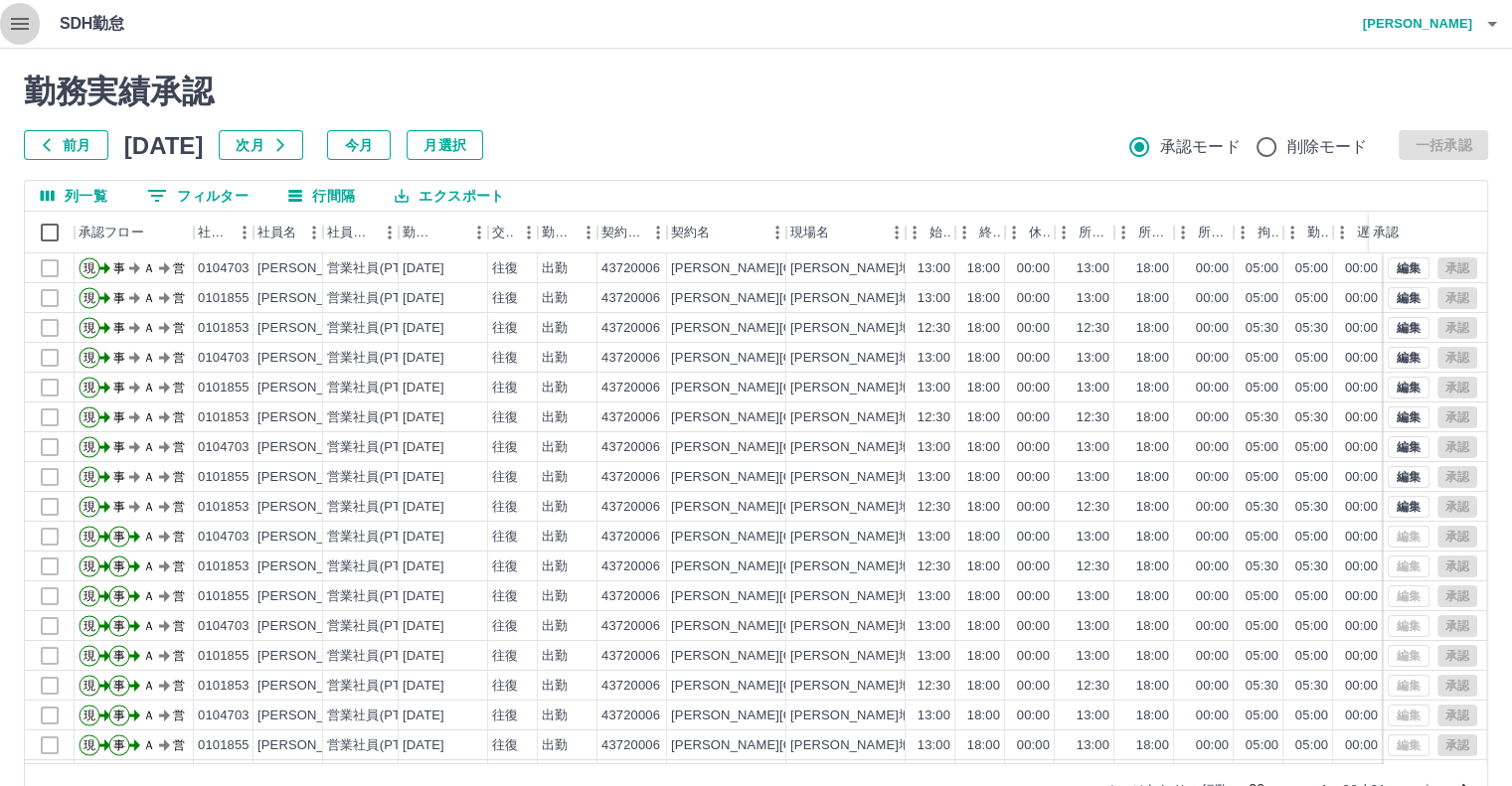 click at bounding box center [20, 24] 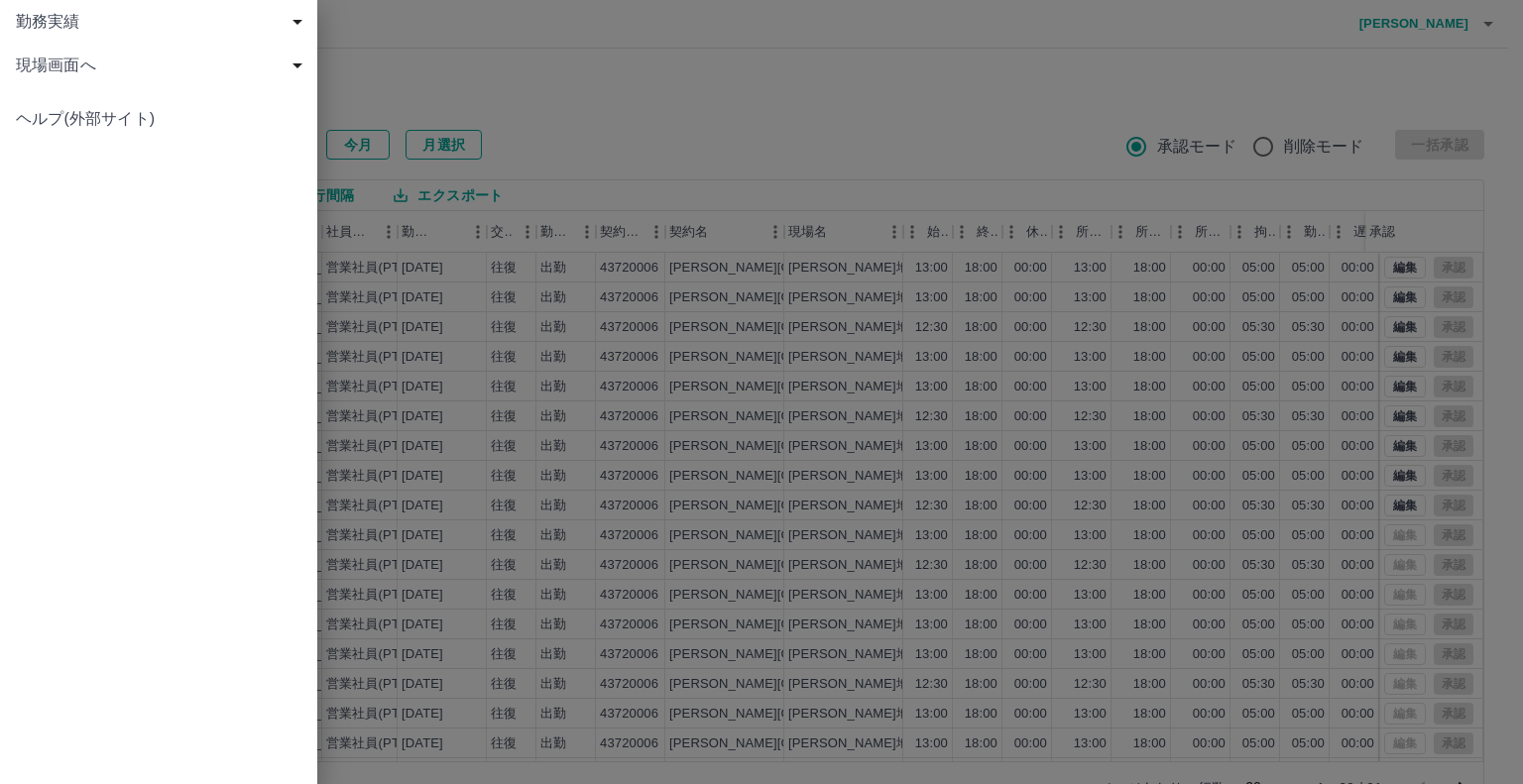 click on "現場画面へ" at bounding box center (163, 65) 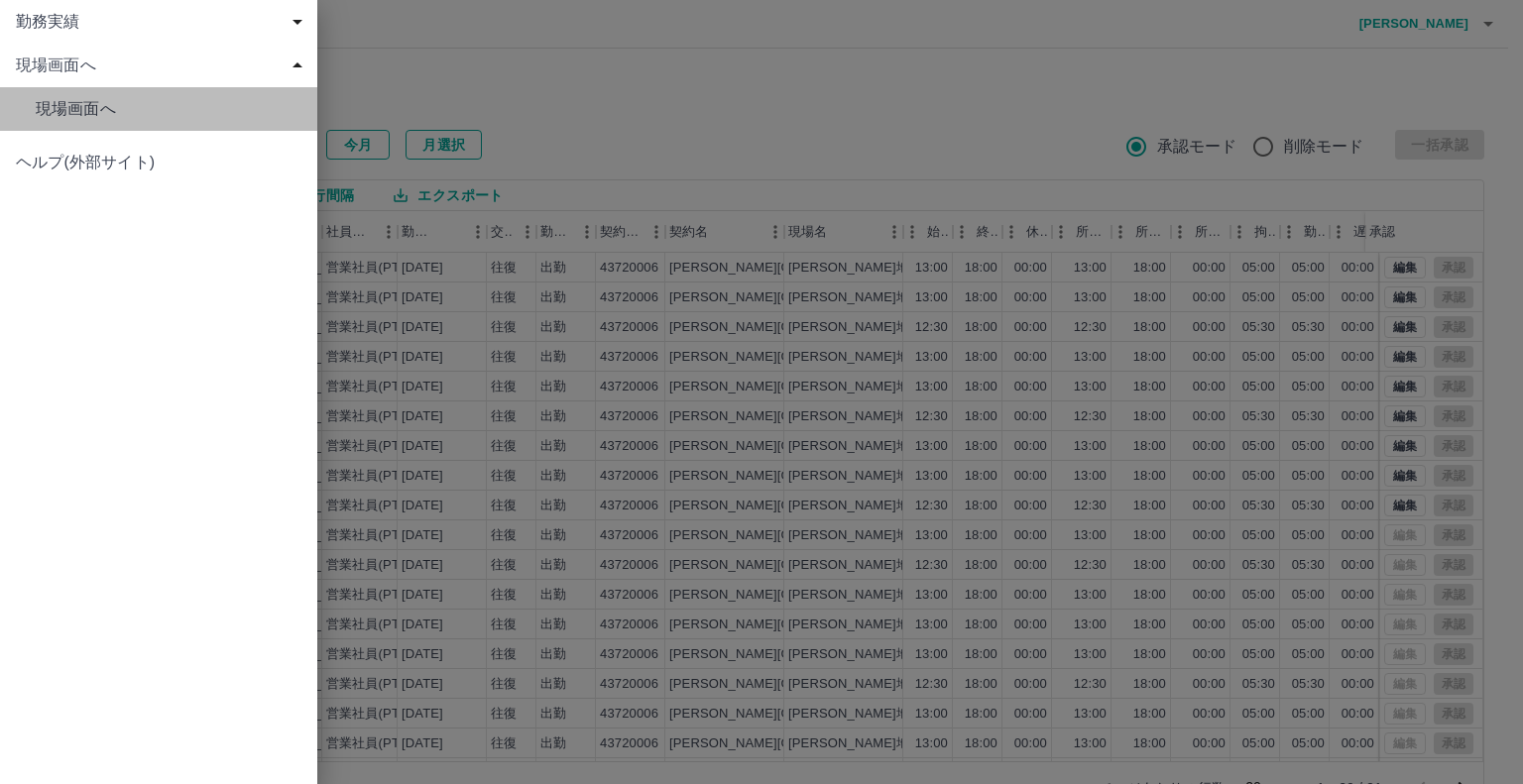 click on "現場画面へ" at bounding box center [169, 109] 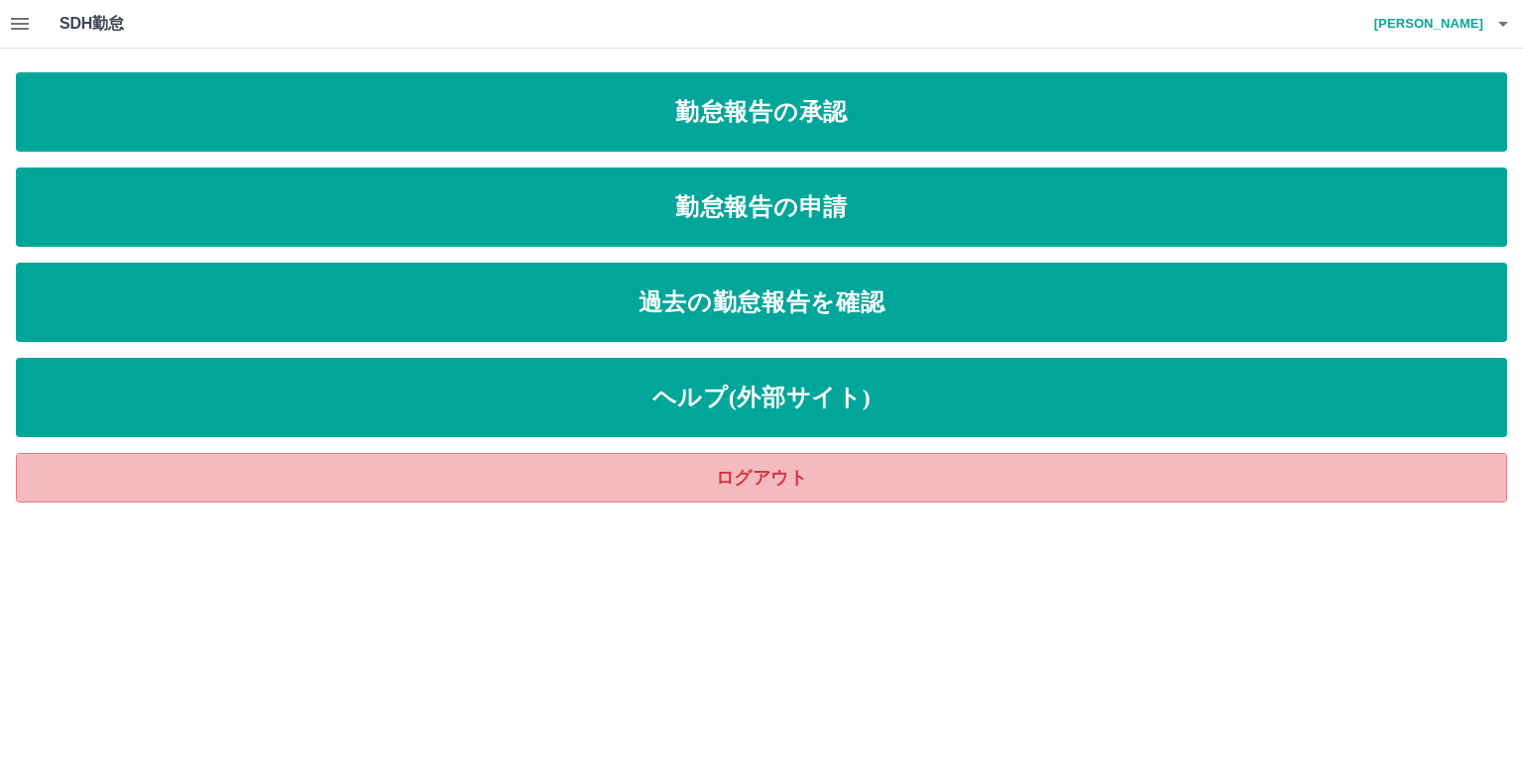 click on "ログアウト" at bounding box center (762, 478) 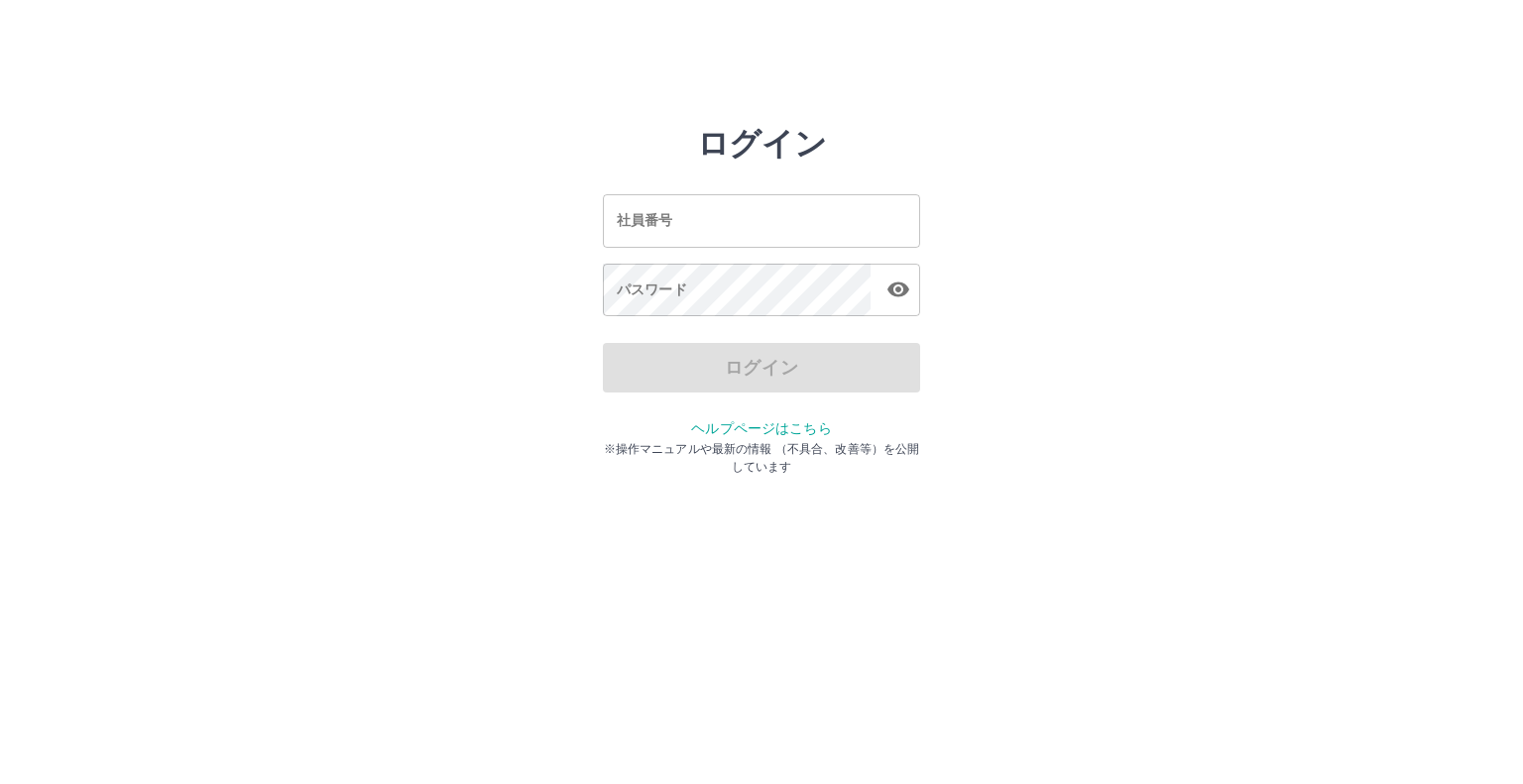 scroll, scrollTop: 0, scrollLeft: 0, axis: both 